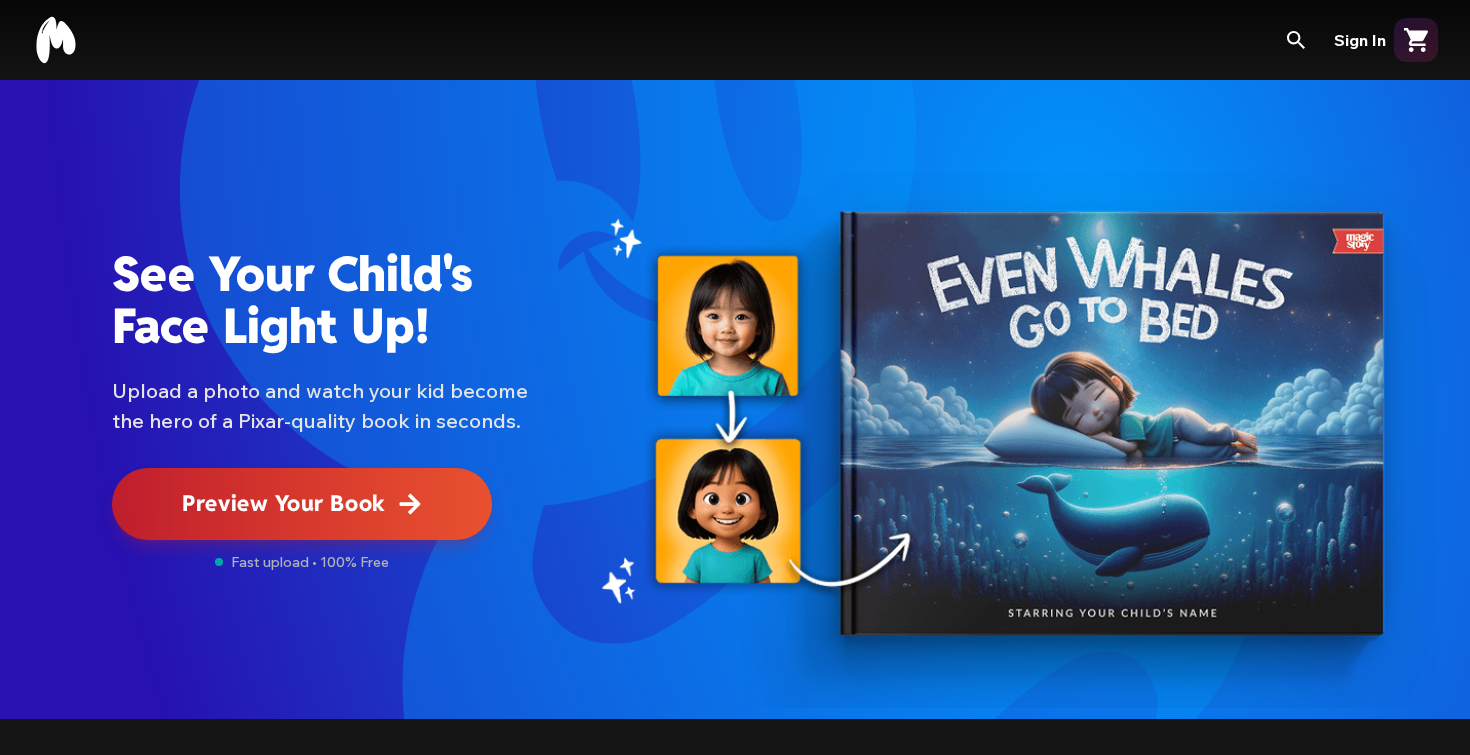 scroll, scrollTop: 0, scrollLeft: 0, axis: both 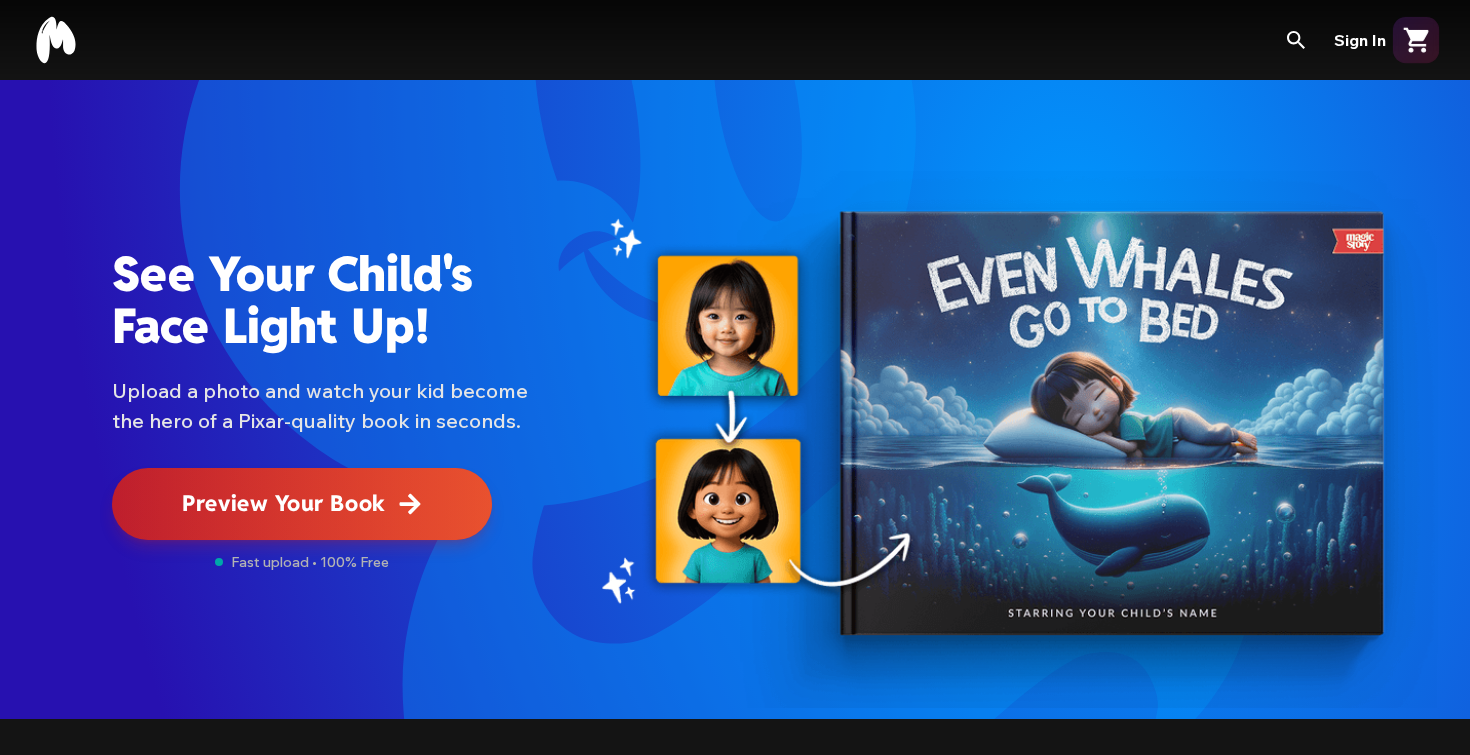 click 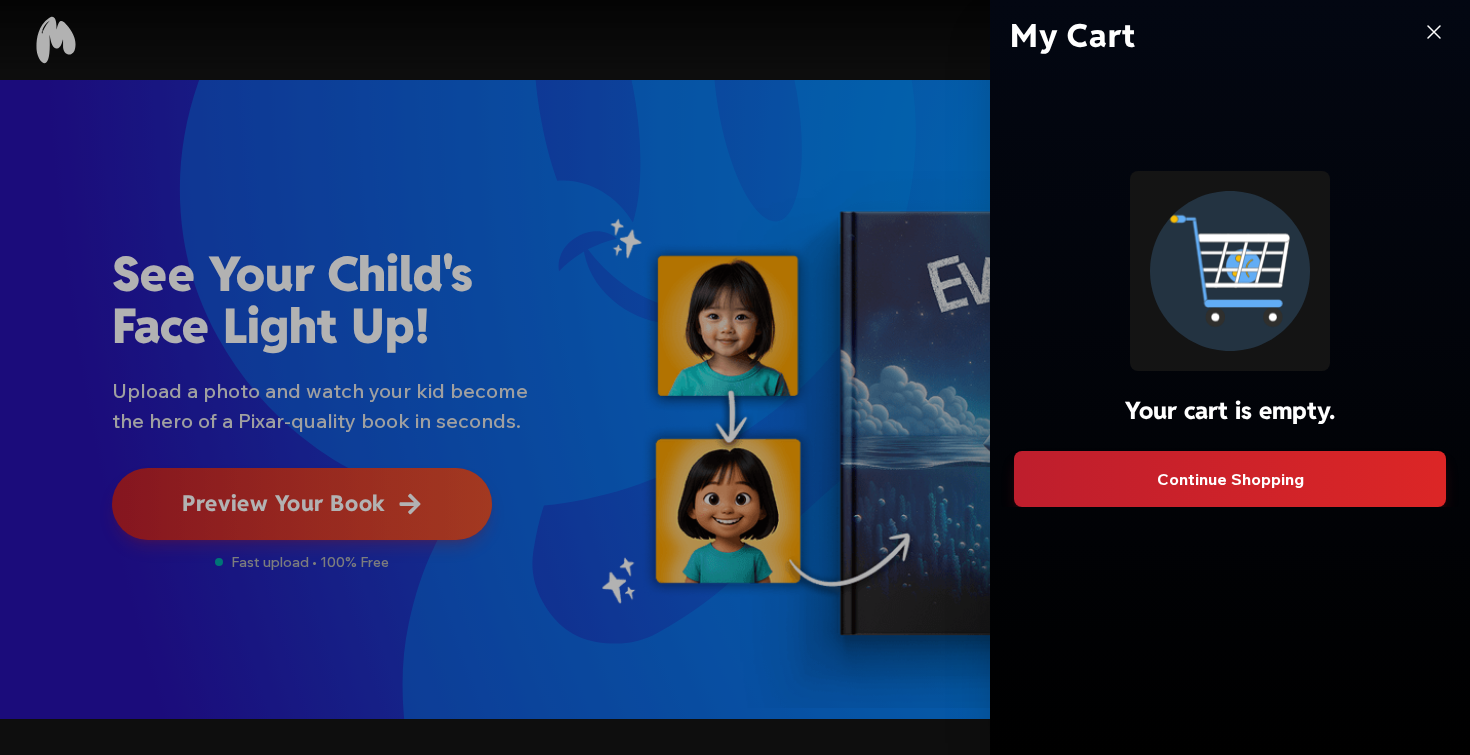 click 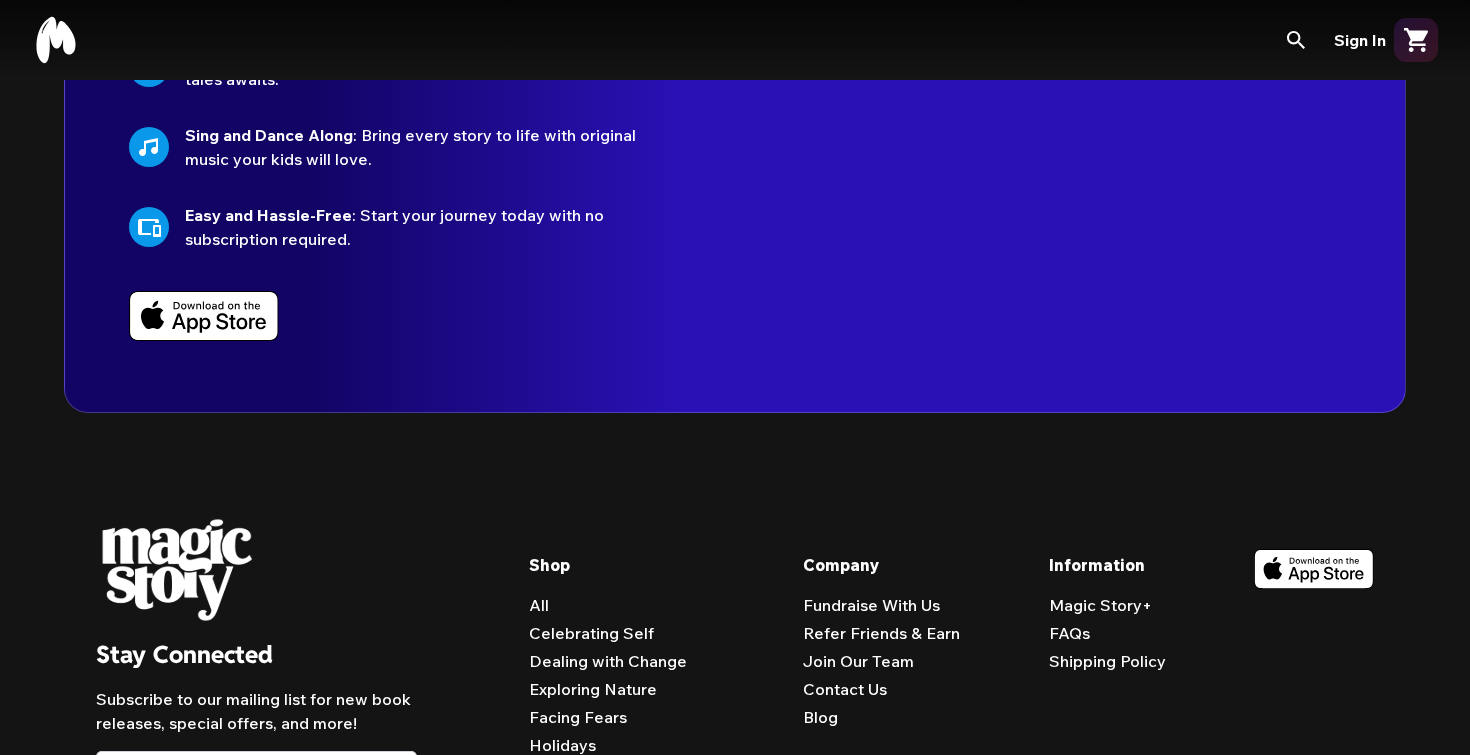 scroll, scrollTop: 5501, scrollLeft: 0, axis: vertical 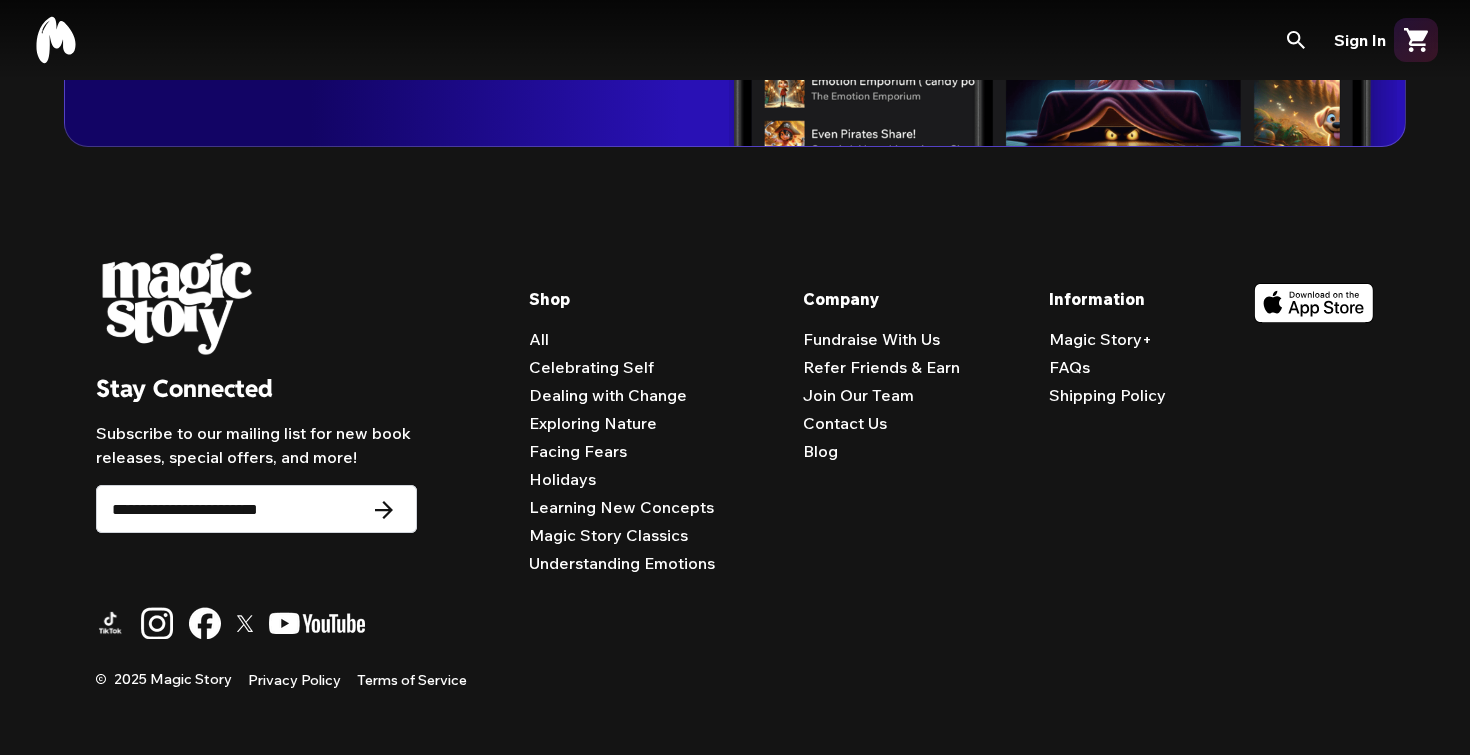 click on "Join Our Team" at bounding box center [858, 395] 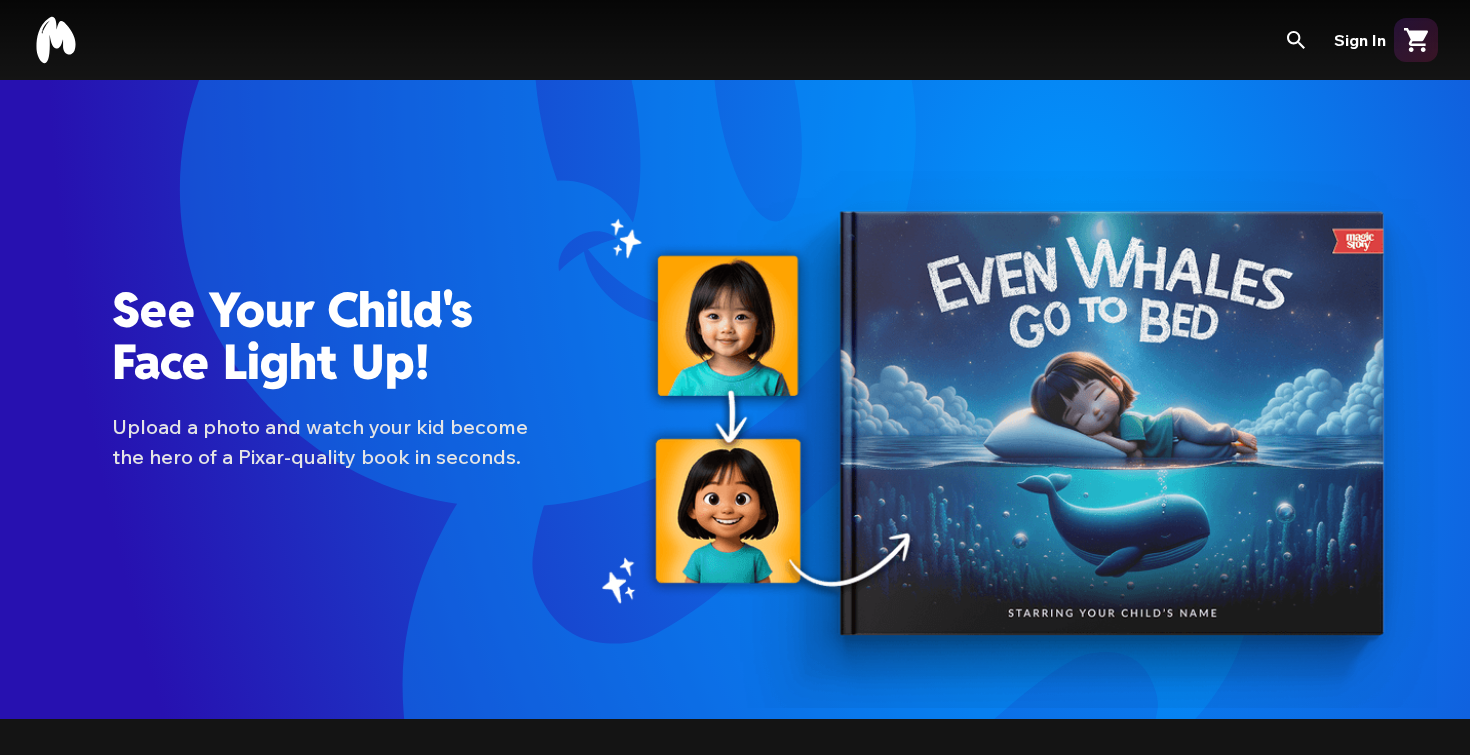 scroll, scrollTop: 5203, scrollLeft: 0, axis: vertical 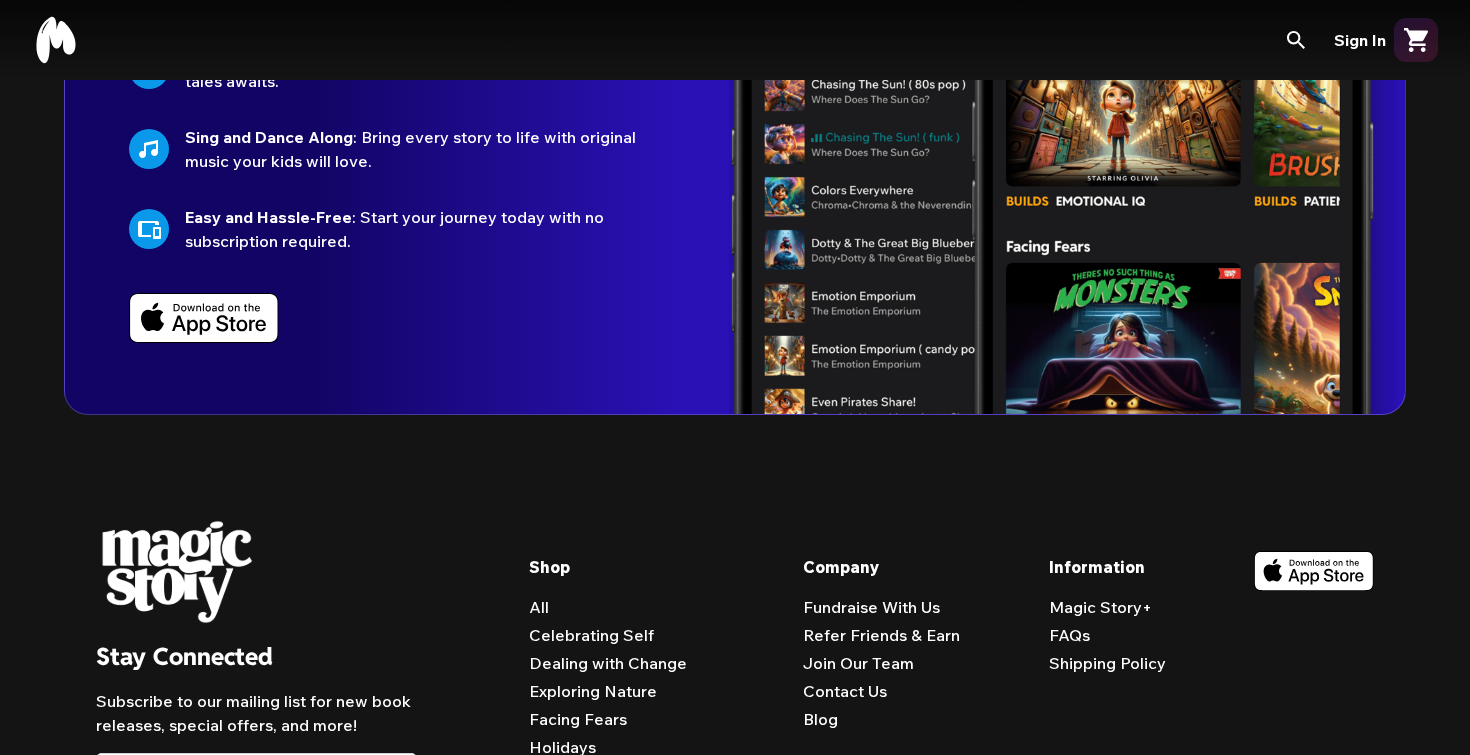 click on "Contact Us" at bounding box center [845, 691] 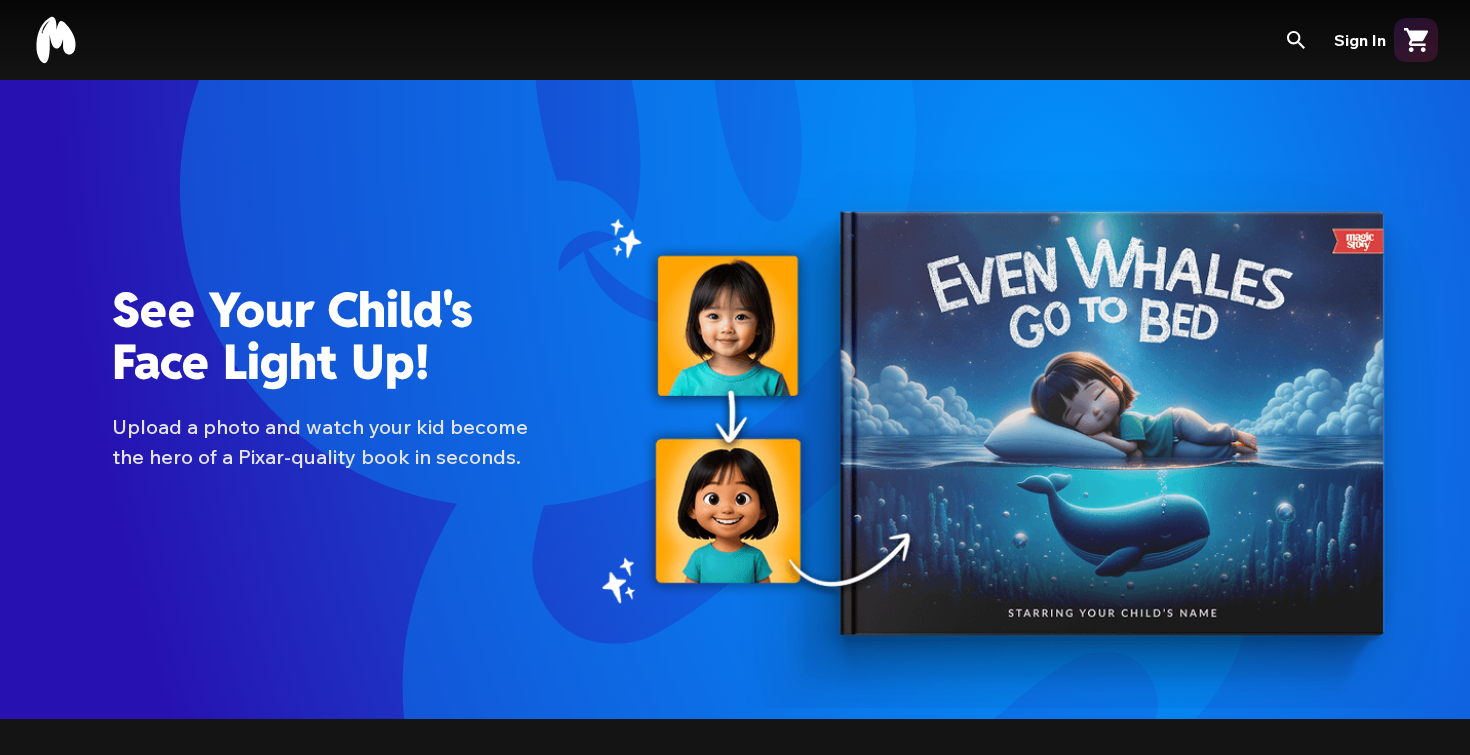 scroll, scrollTop: 5203, scrollLeft: 0, axis: vertical 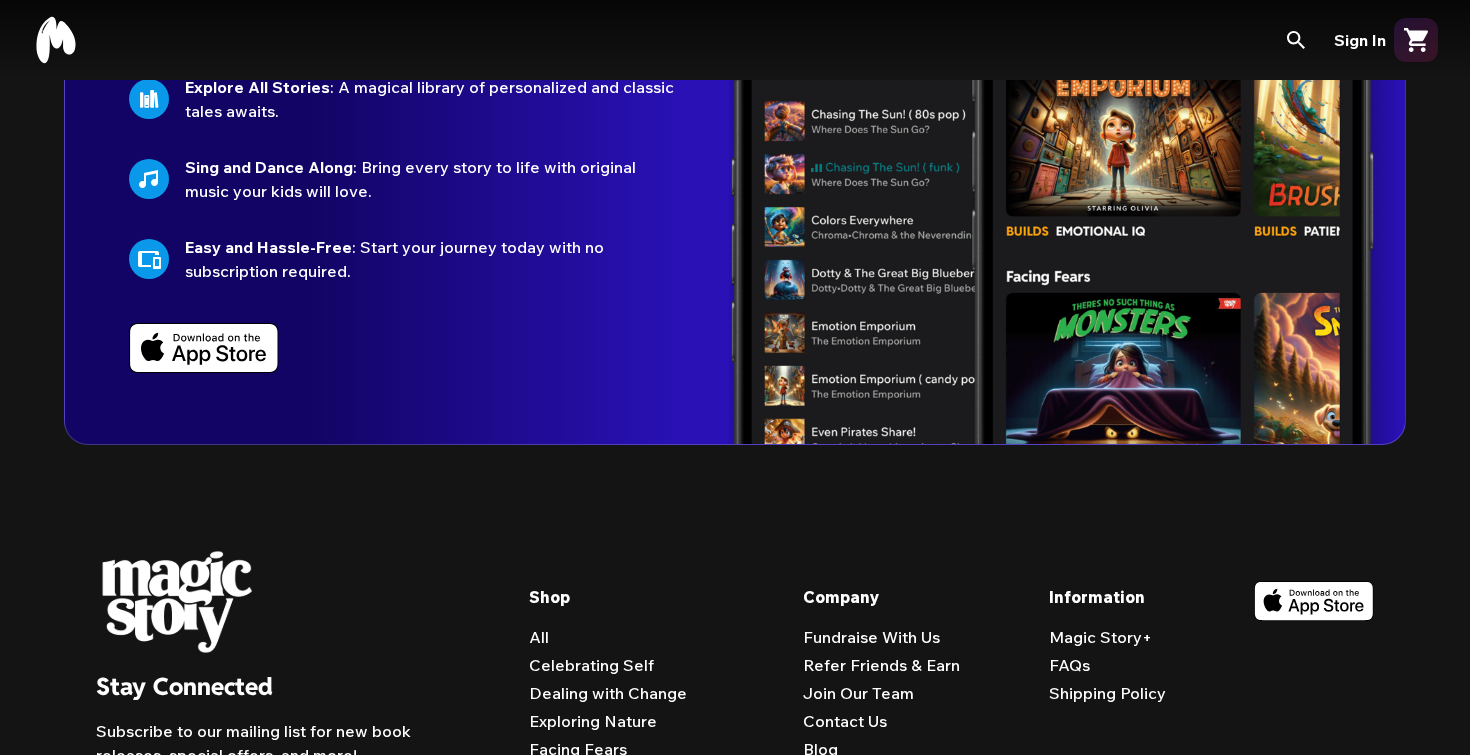 click on "Dealing with Change" at bounding box center (608, 693) 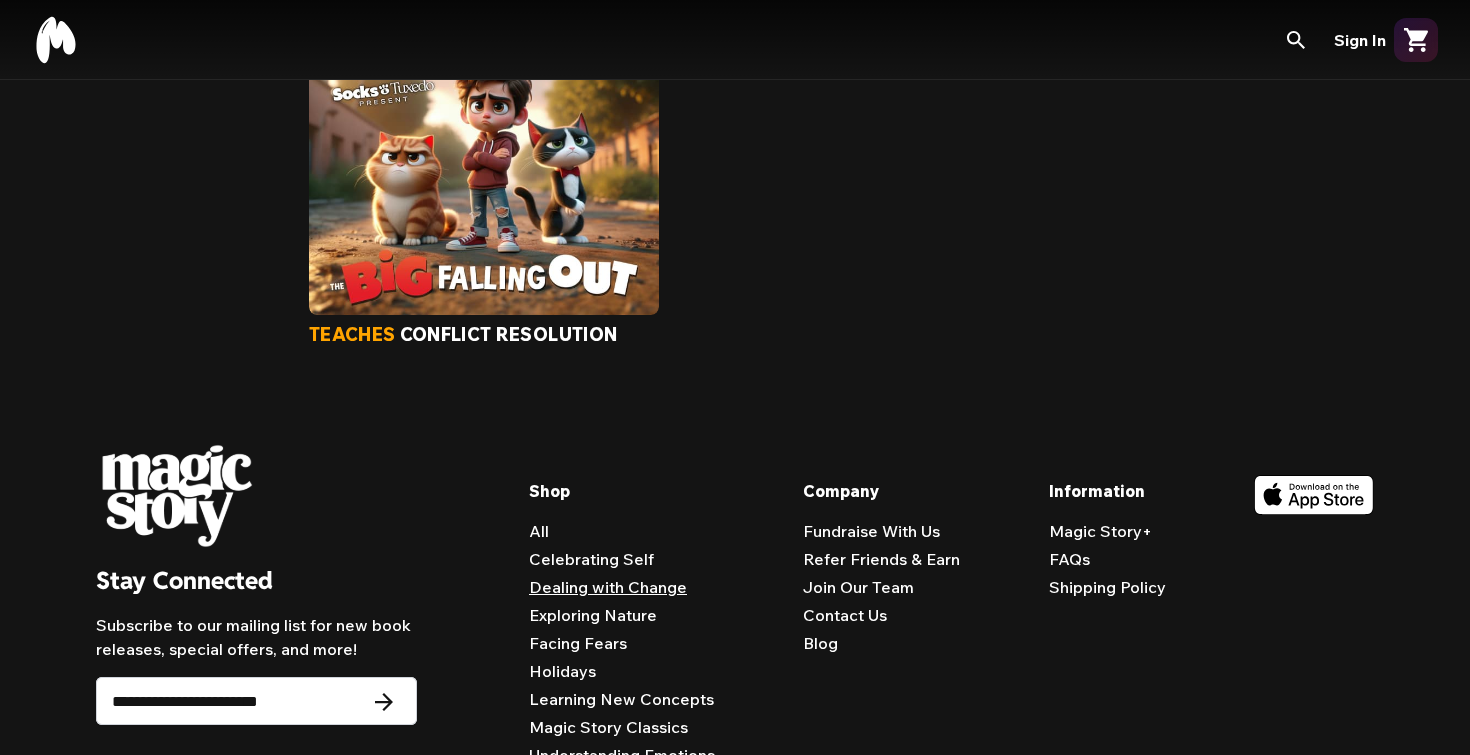 scroll, scrollTop: 314, scrollLeft: 0, axis: vertical 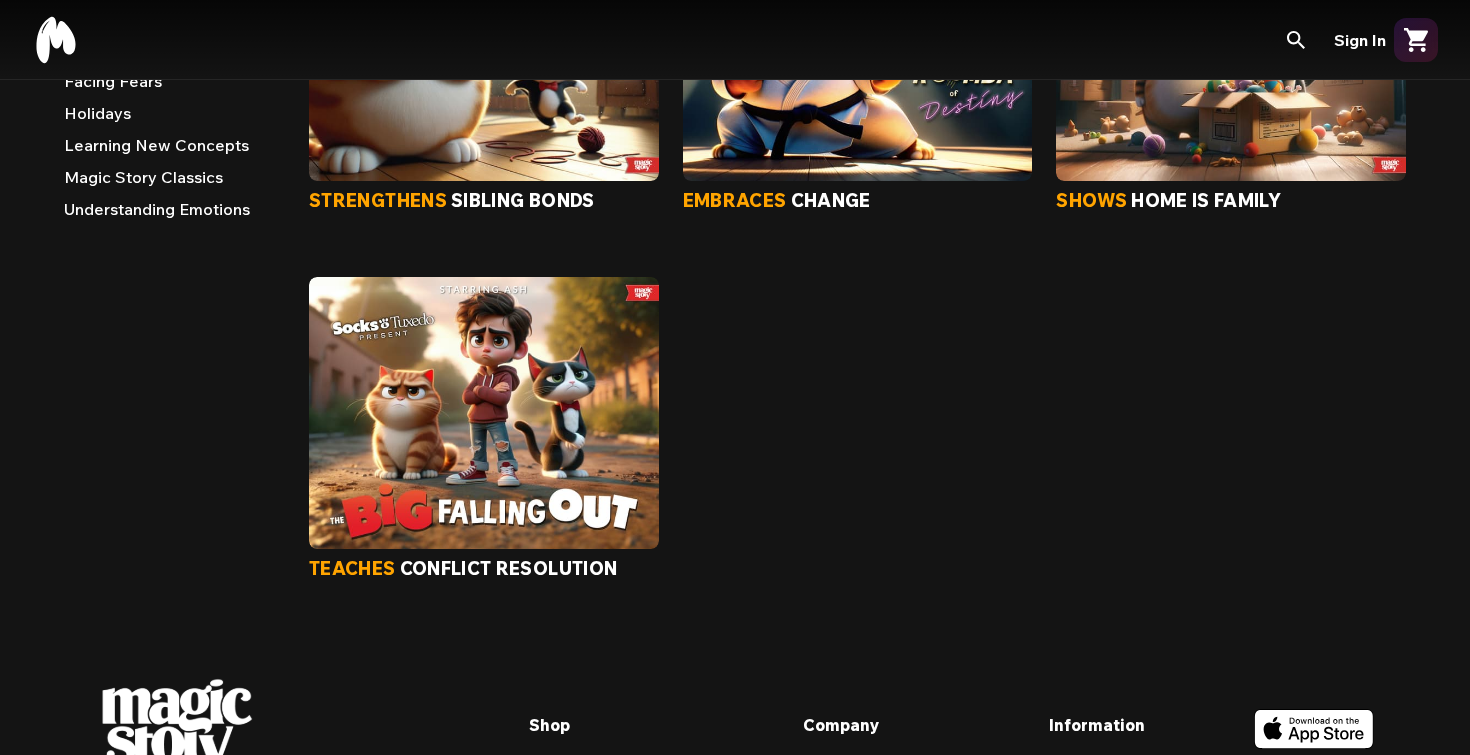 click at bounding box center [484, 413] 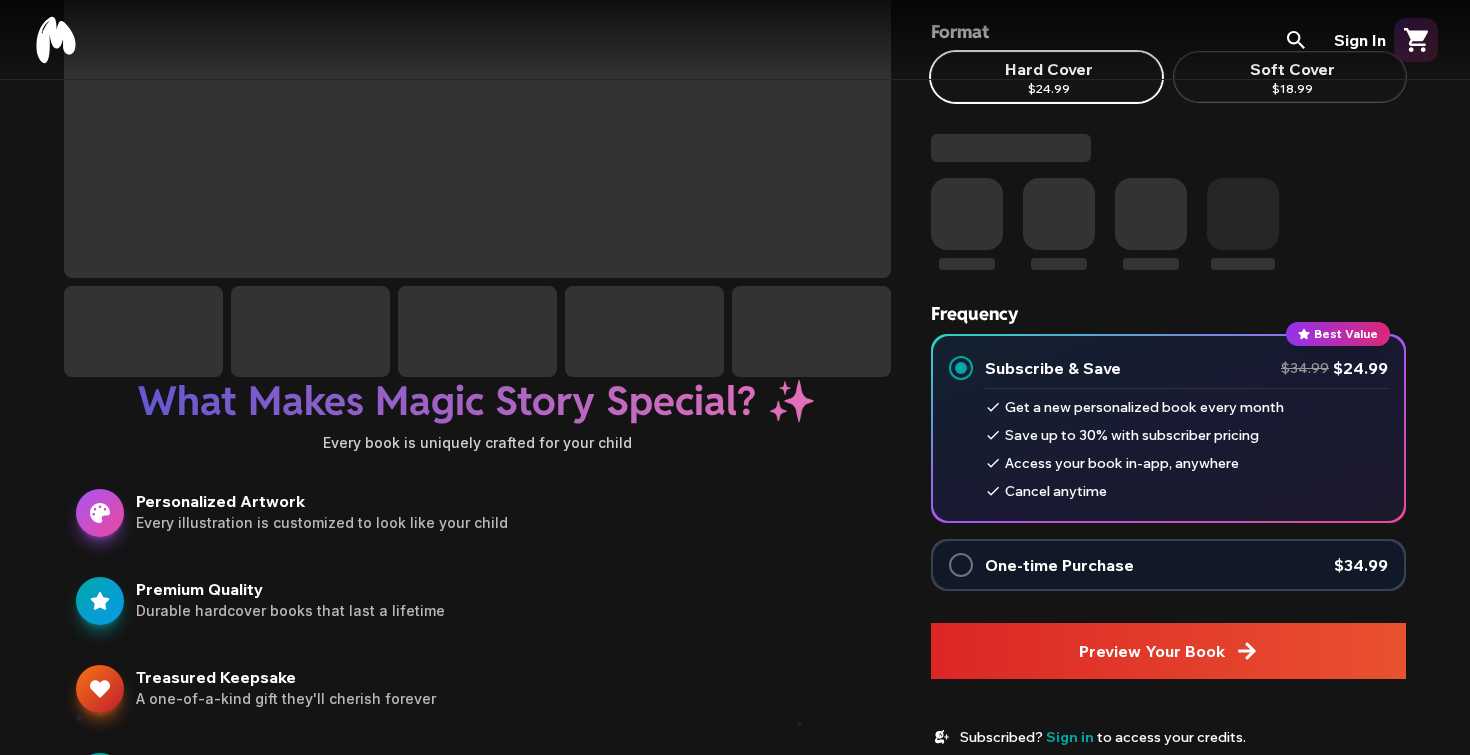 scroll, scrollTop: 0, scrollLeft: 0, axis: both 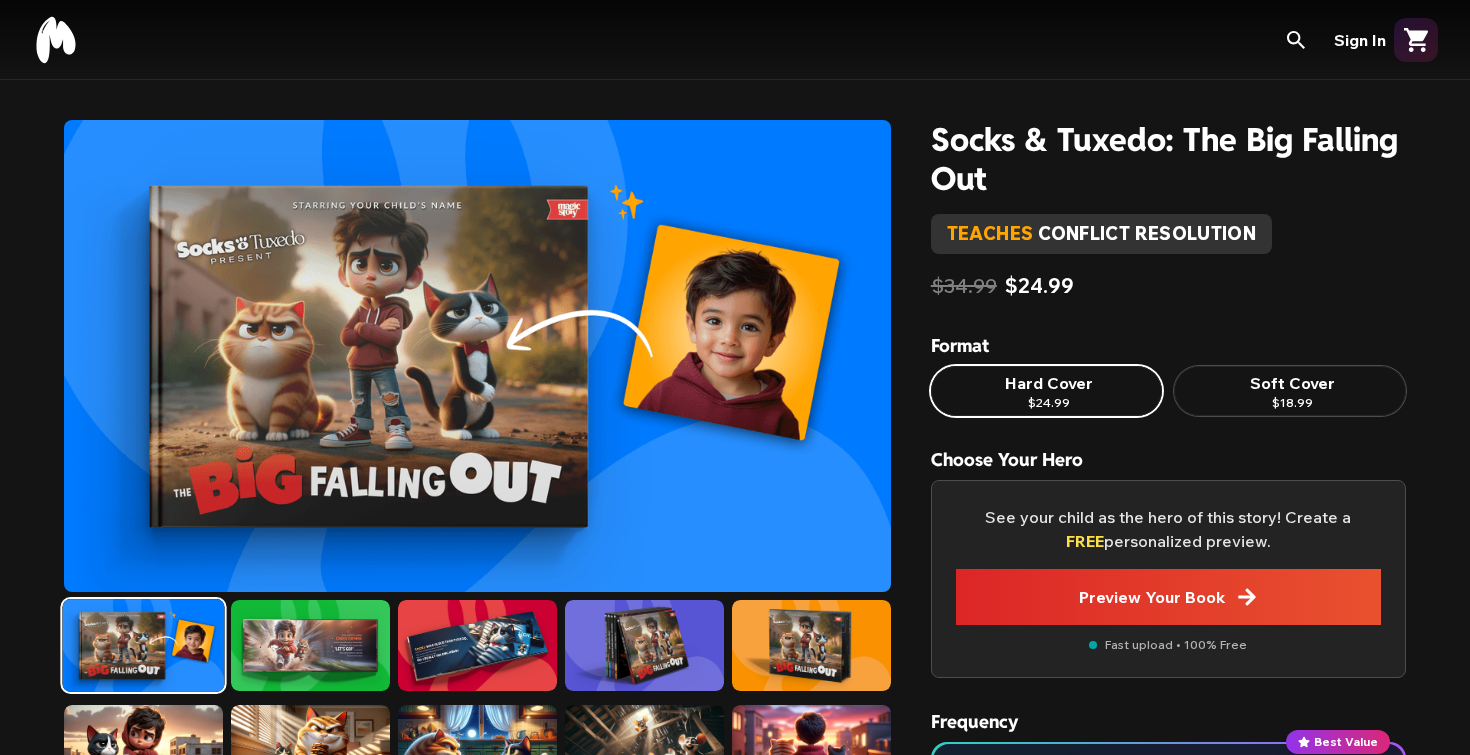 click on "Preview Your Book" at bounding box center [1168, 597] 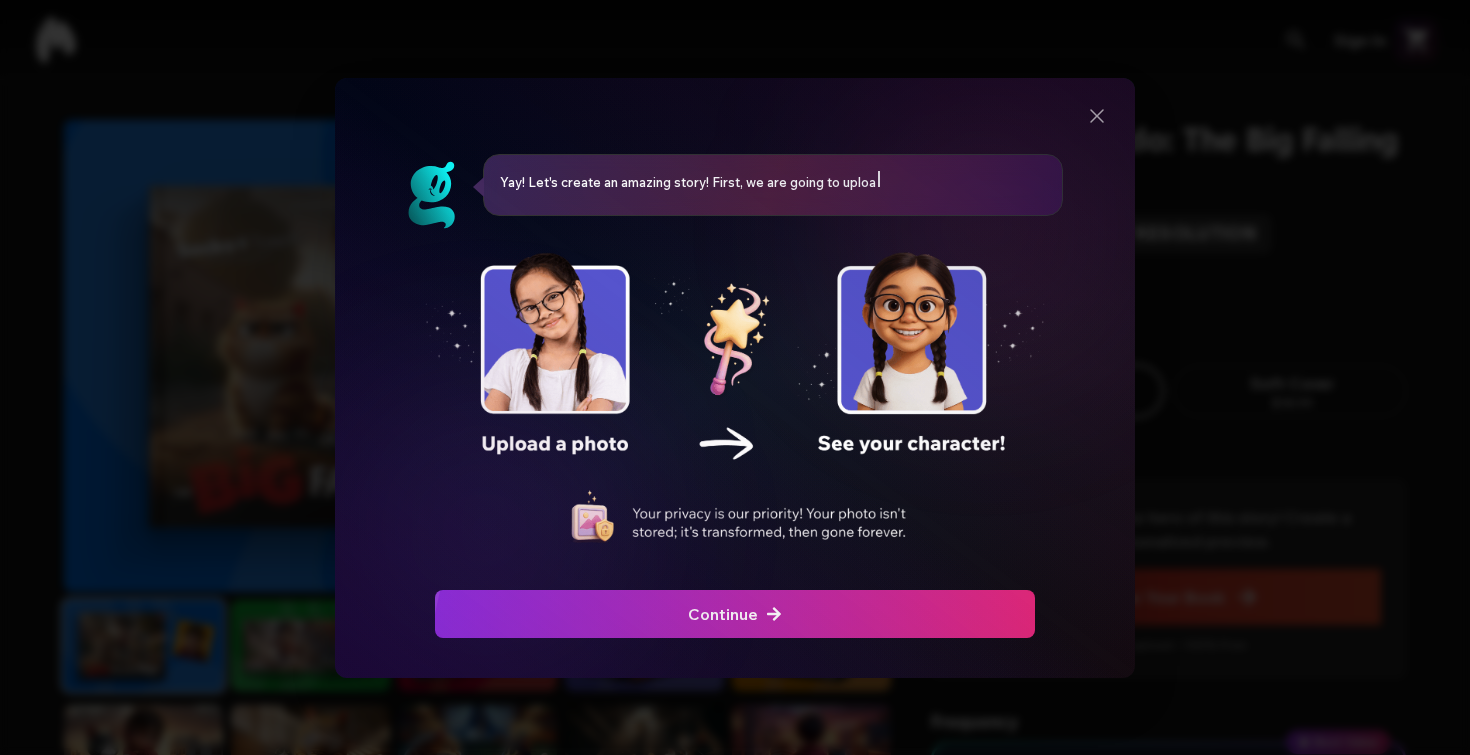 click at bounding box center [735, 614] 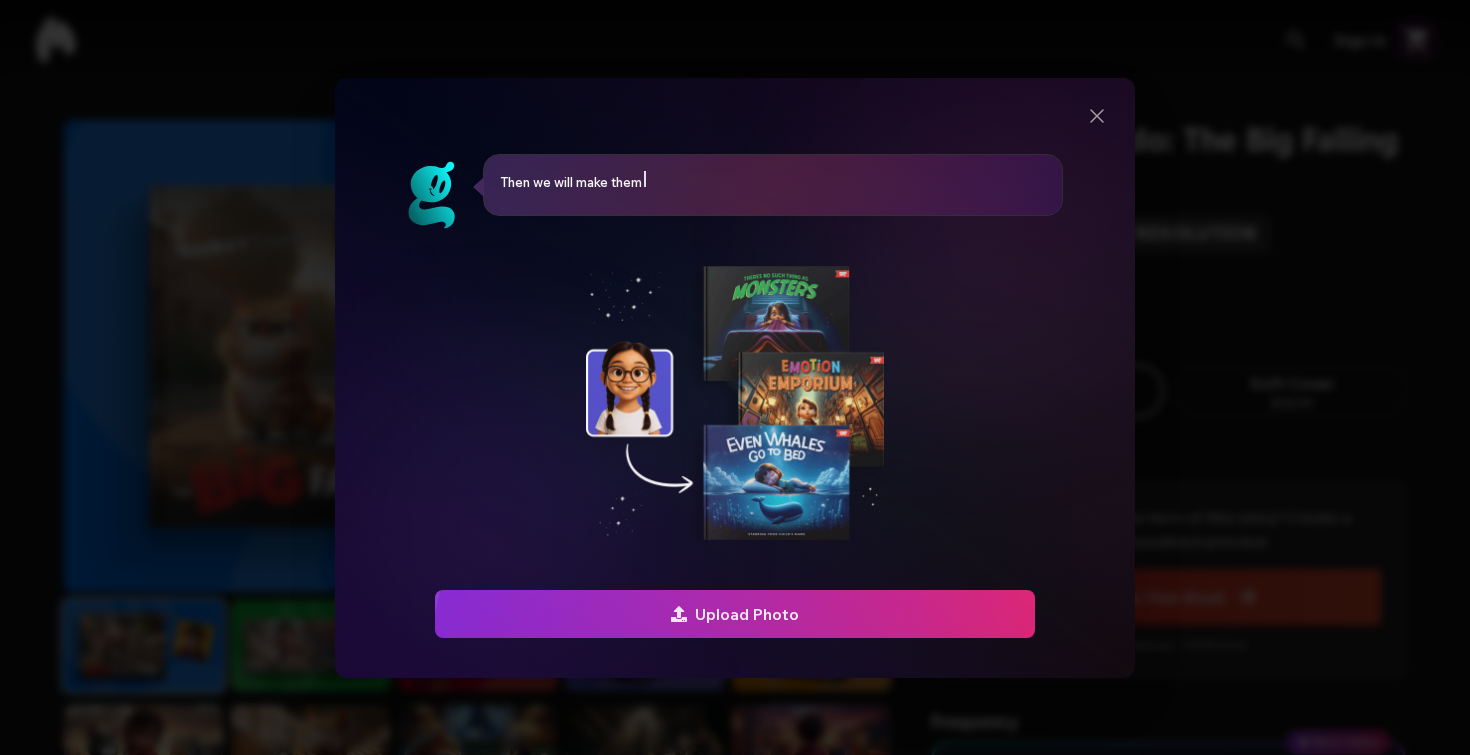 click on "Upload Photo" at bounding box center [735, 614] 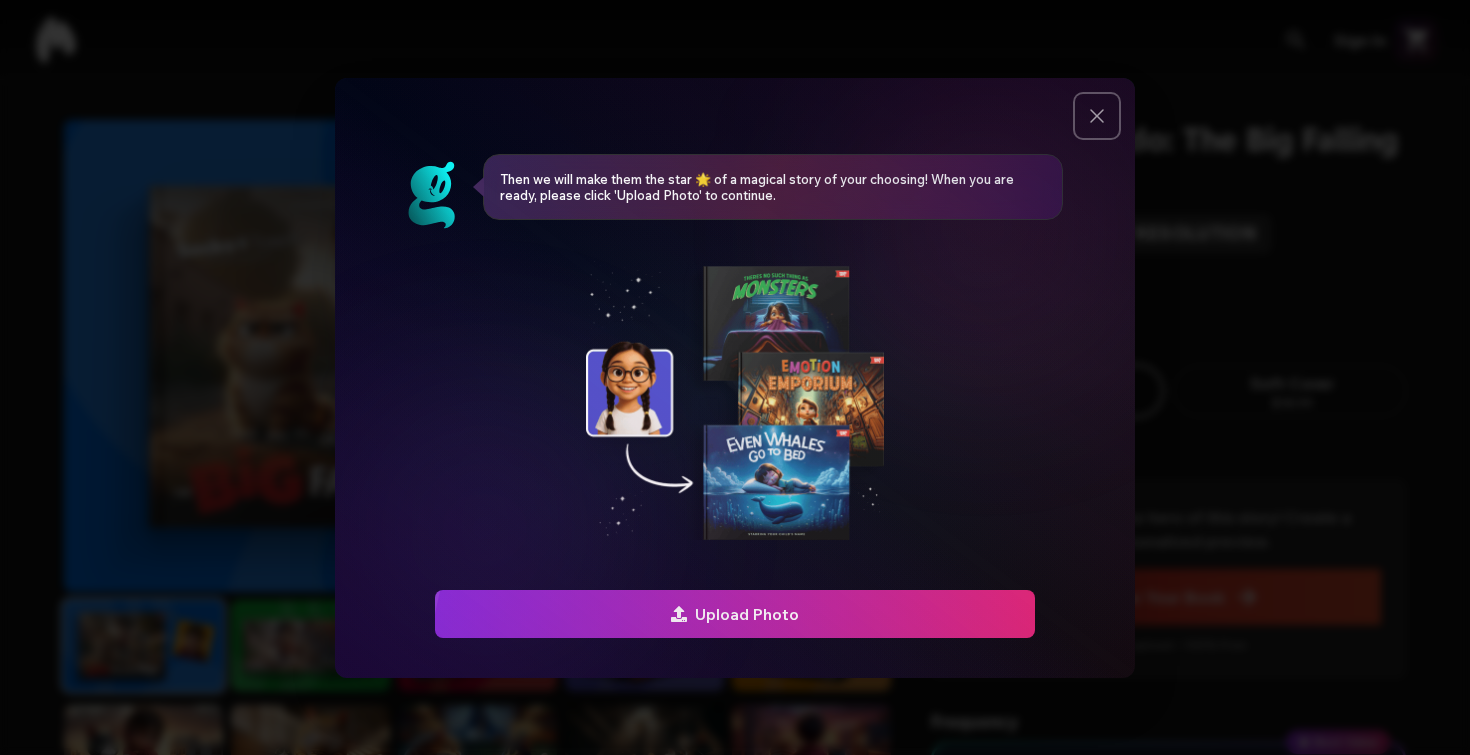 click 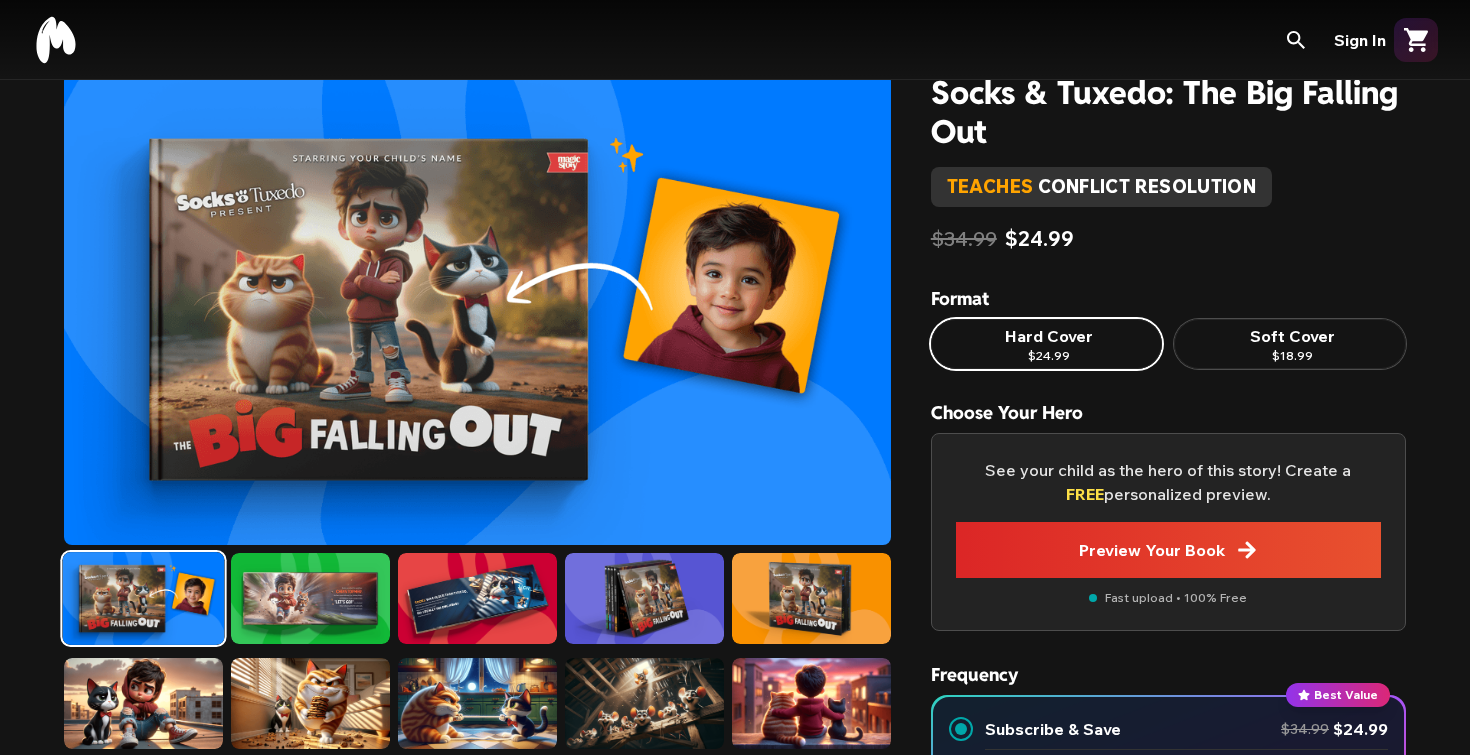 scroll, scrollTop: 48, scrollLeft: 0, axis: vertical 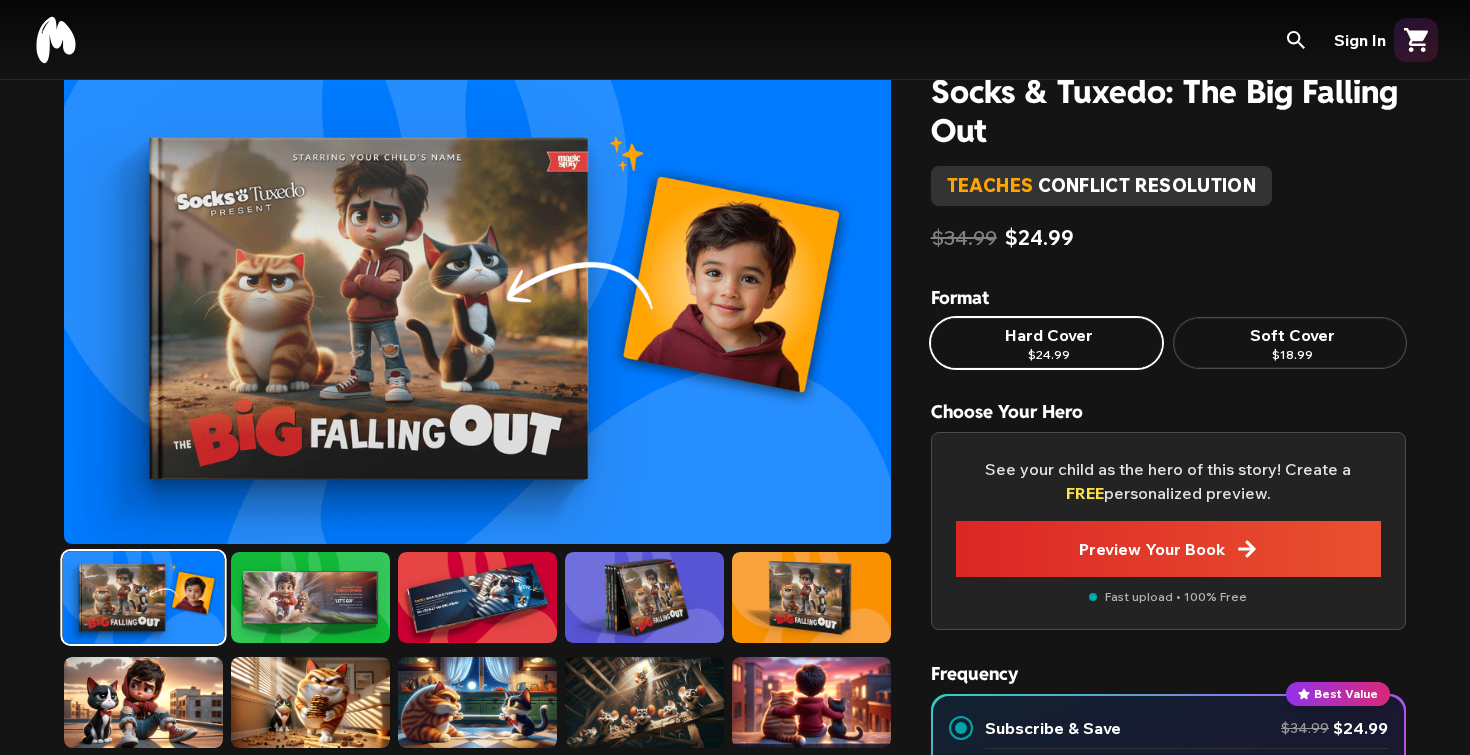 click on "Hard Cover   $24.99" at bounding box center [1047, 343] 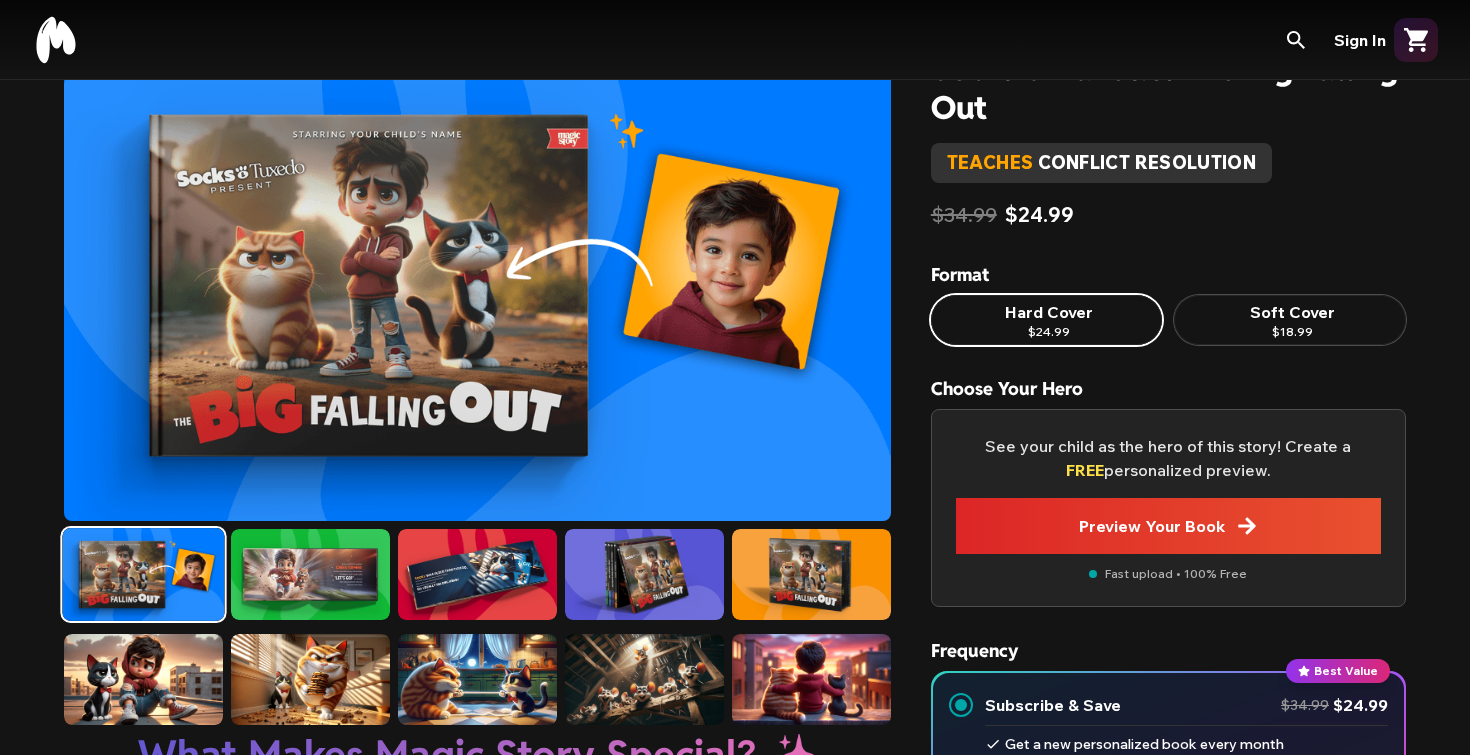 scroll, scrollTop: 96, scrollLeft: 0, axis: vertical 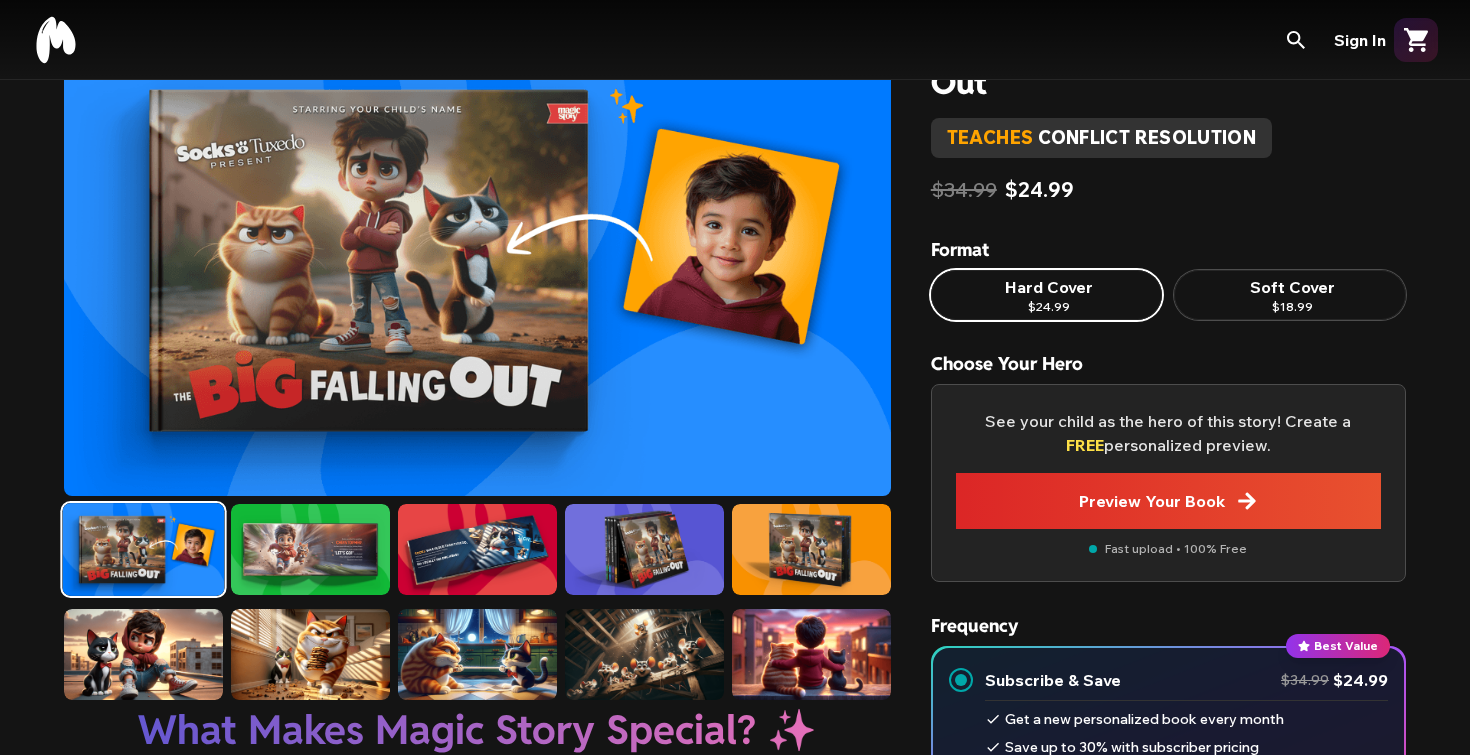 click at bounding box center [310, 549] 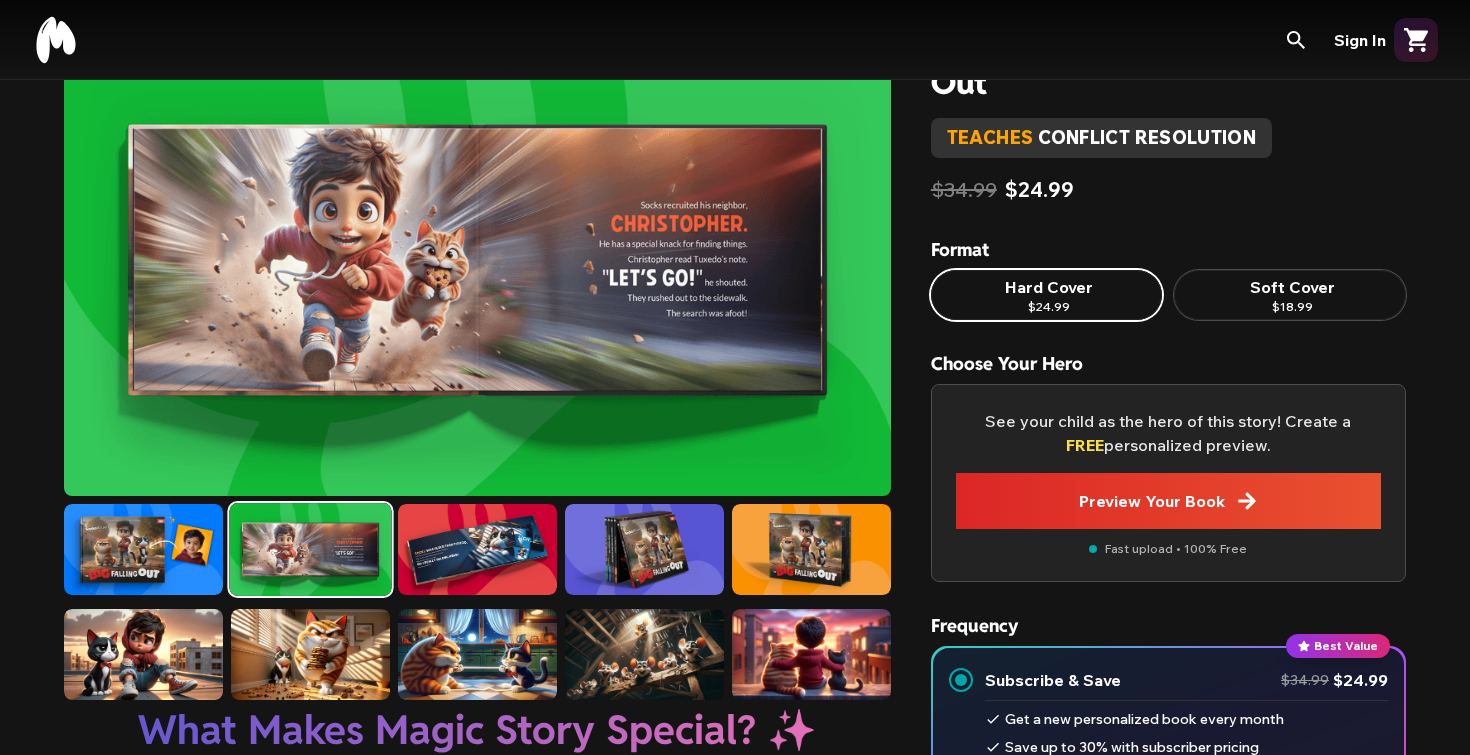 click at bounding box center (477, 549) 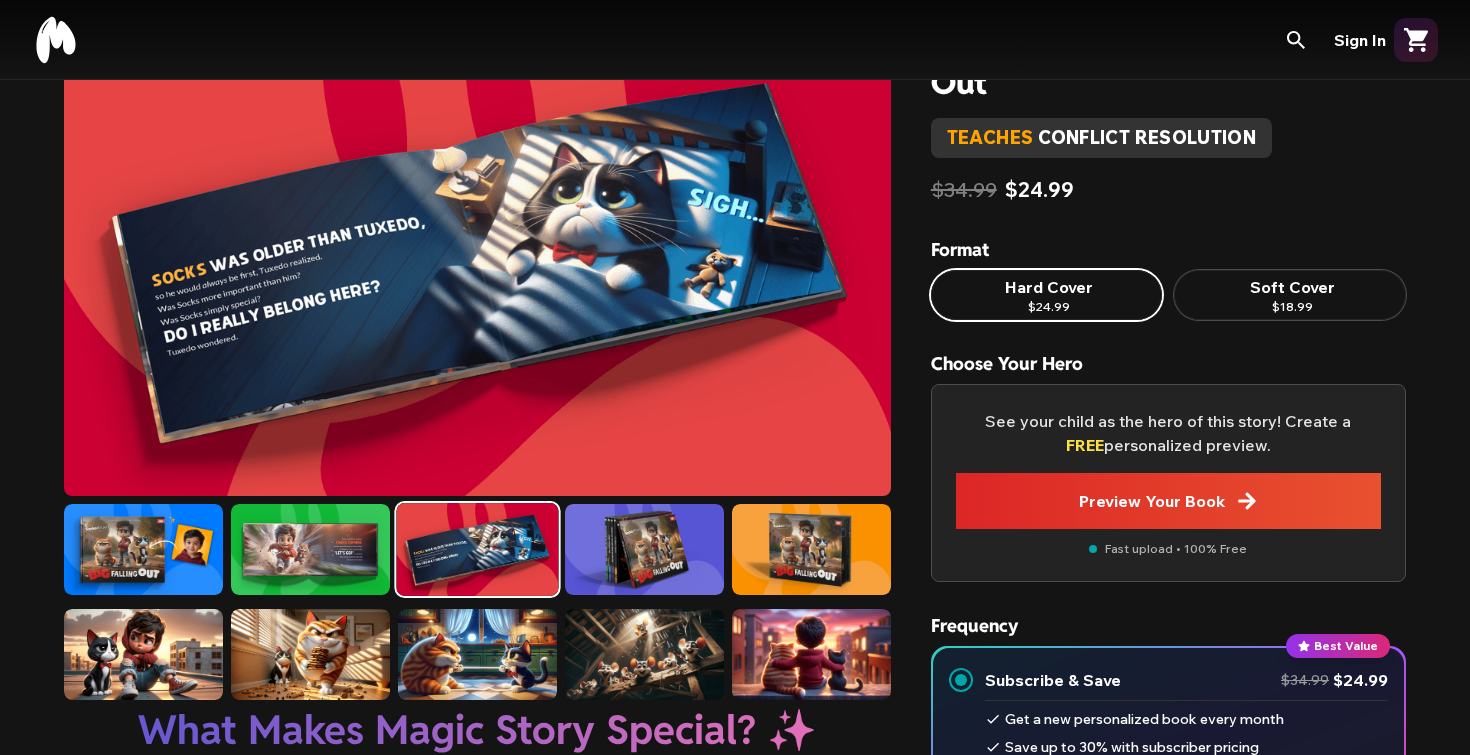 click at bounding box center (644, 549) 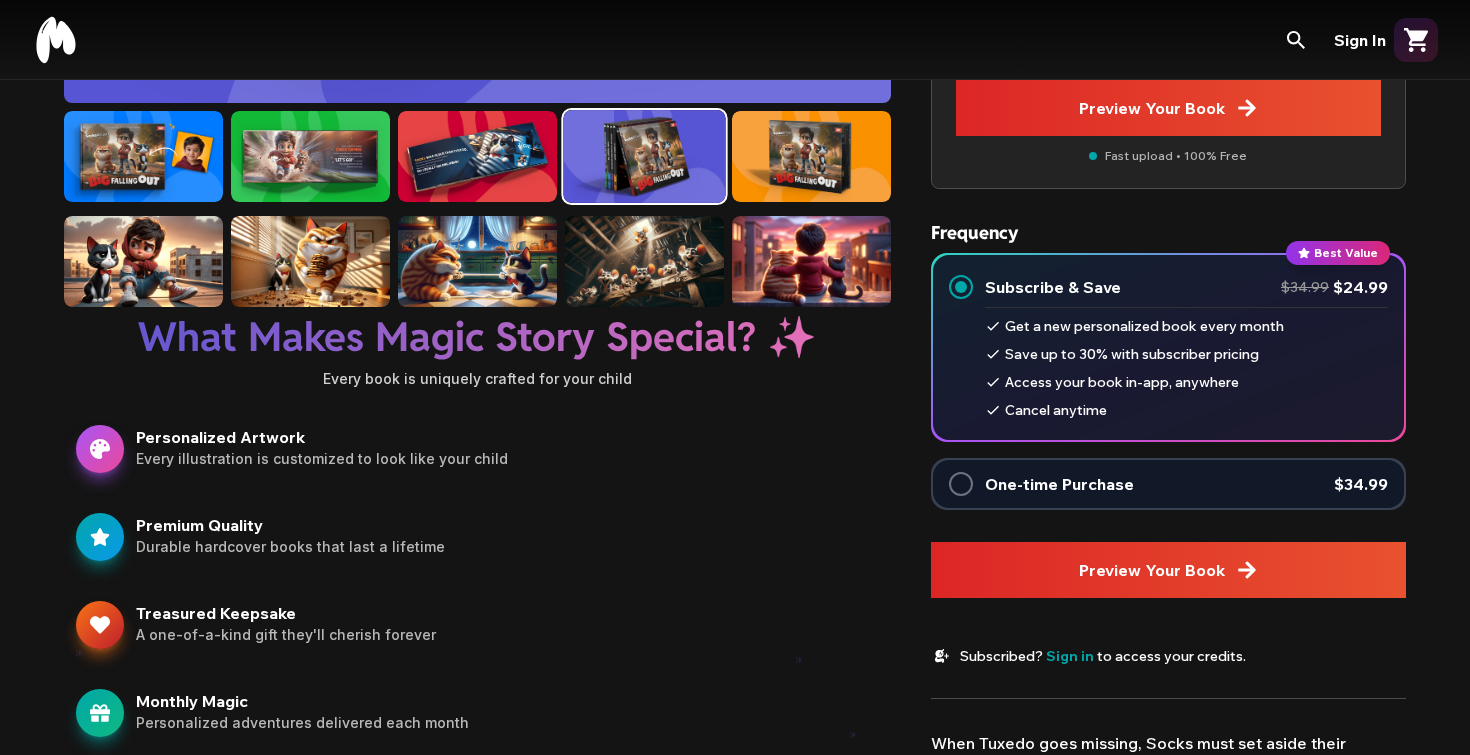 scroll, scrollTop: 494, scrollLeft: 0, axis: vertical 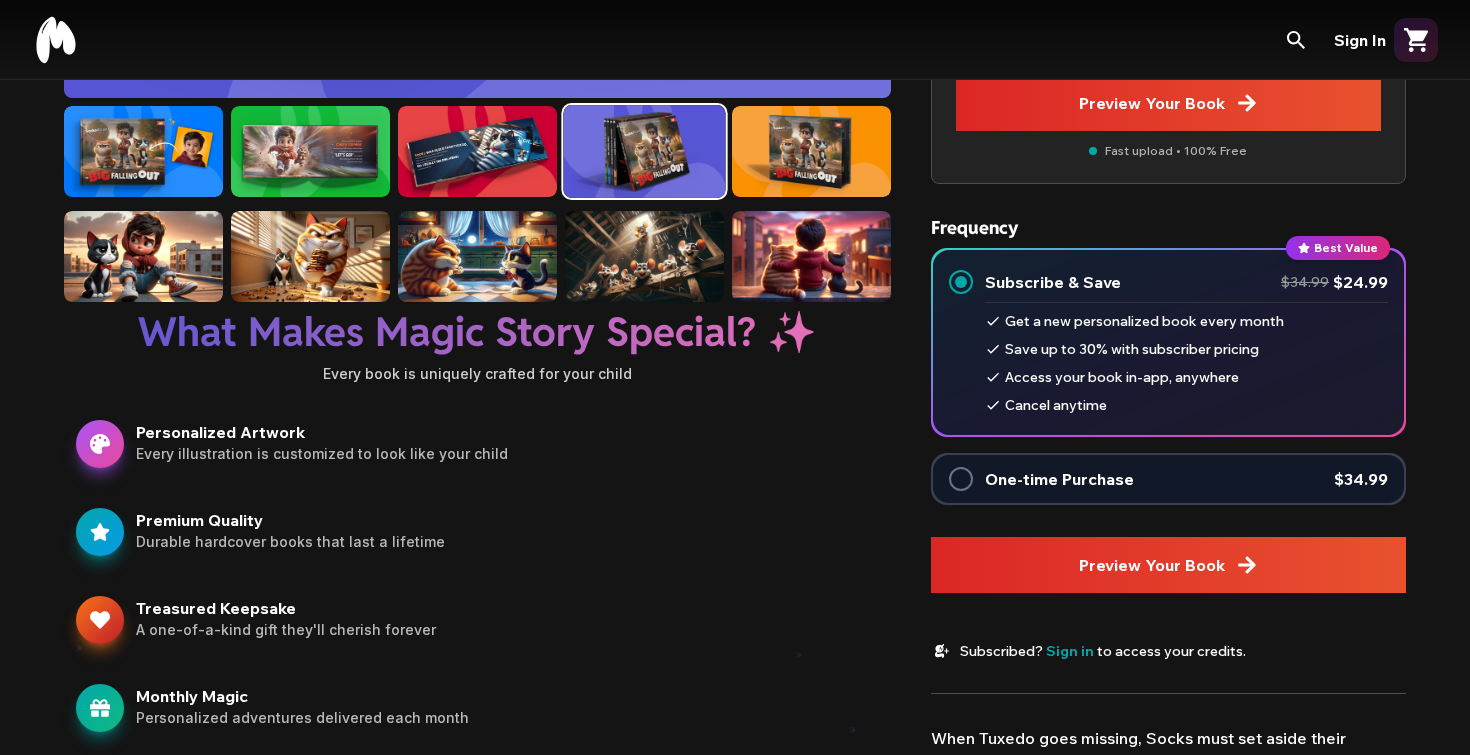 click on "One-time Purchase $34.99" at bounding box center [1168, 479] 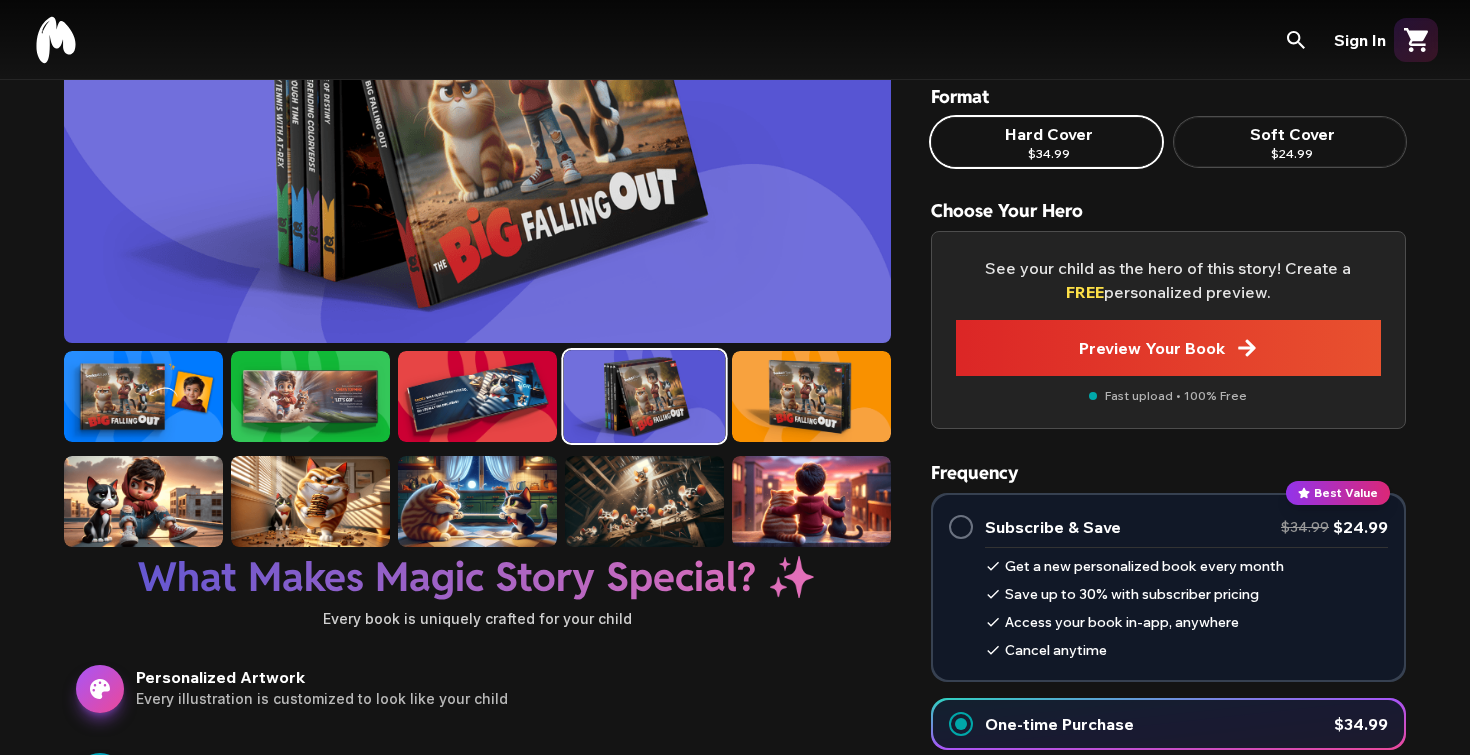 scroll, scrollTop: 0, scrollLeft: 0, axis: both 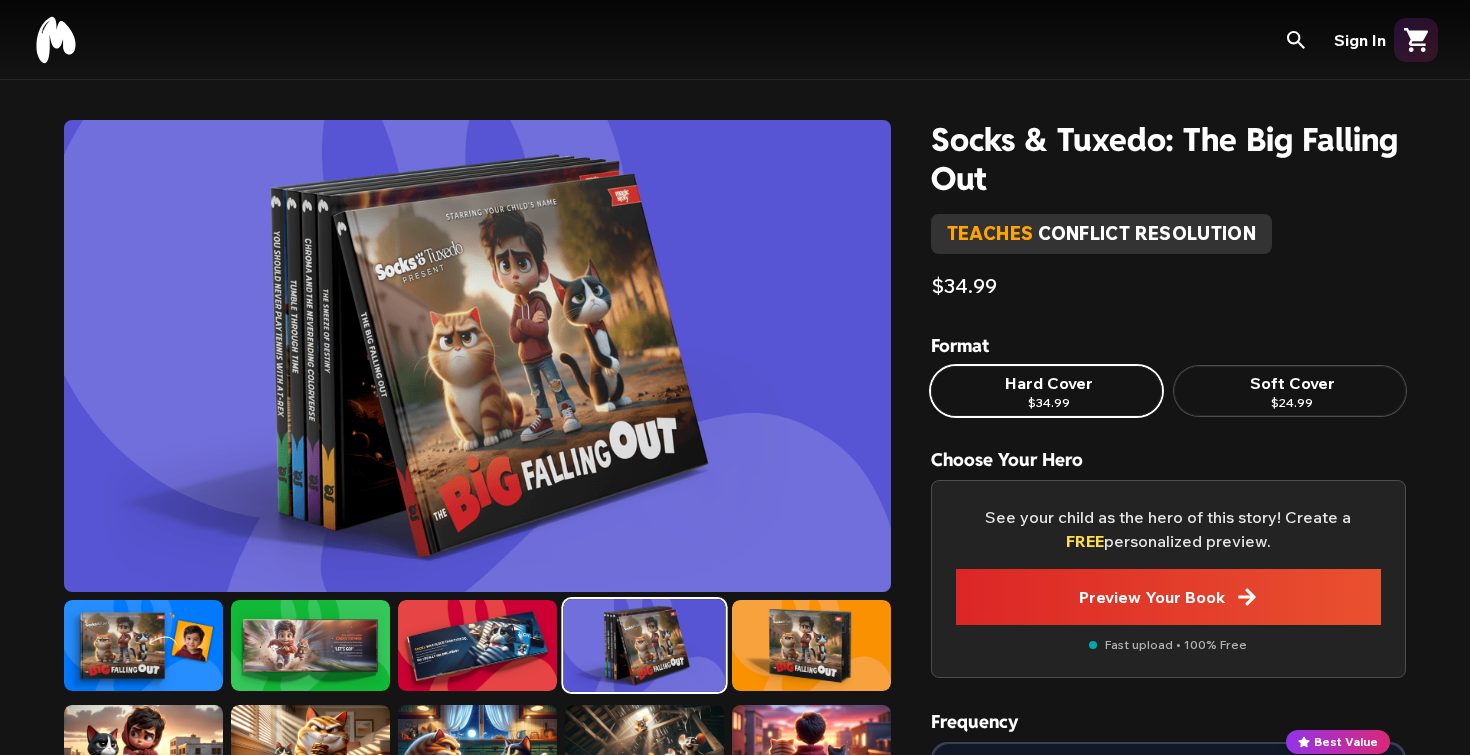 click on "Soft Cover   $24.99" at bounding box center (1290, 391) 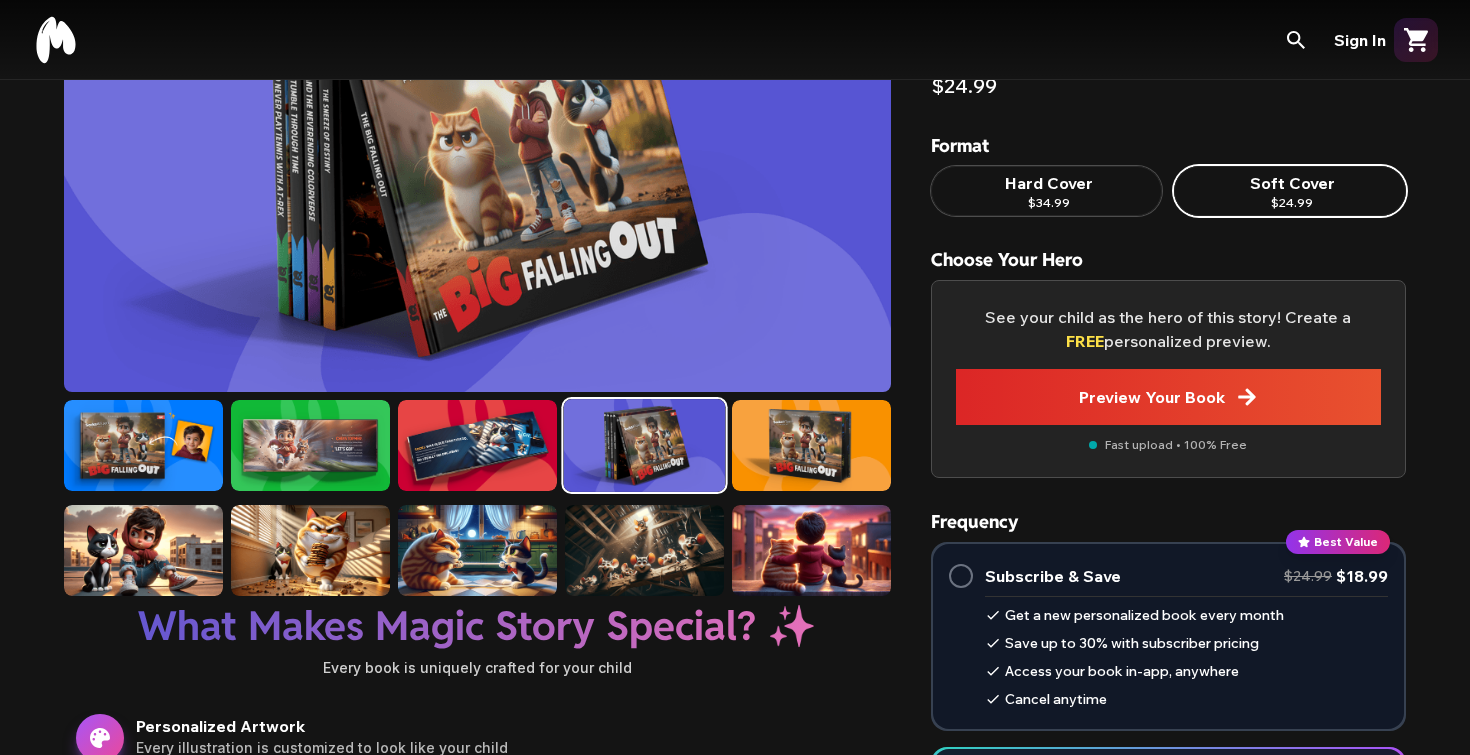 scroll, scrollTop: 204, scrollLeft: 0, axis: vertical 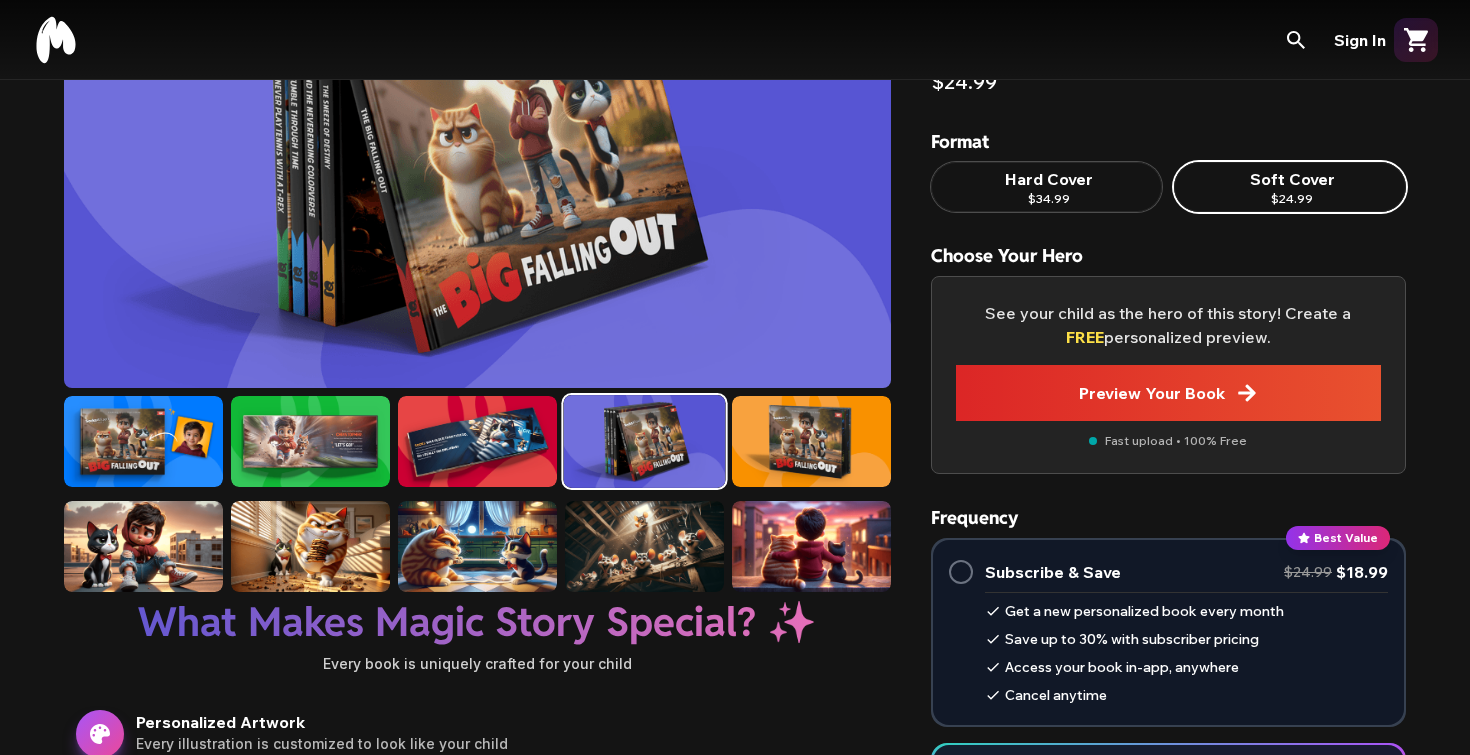 click 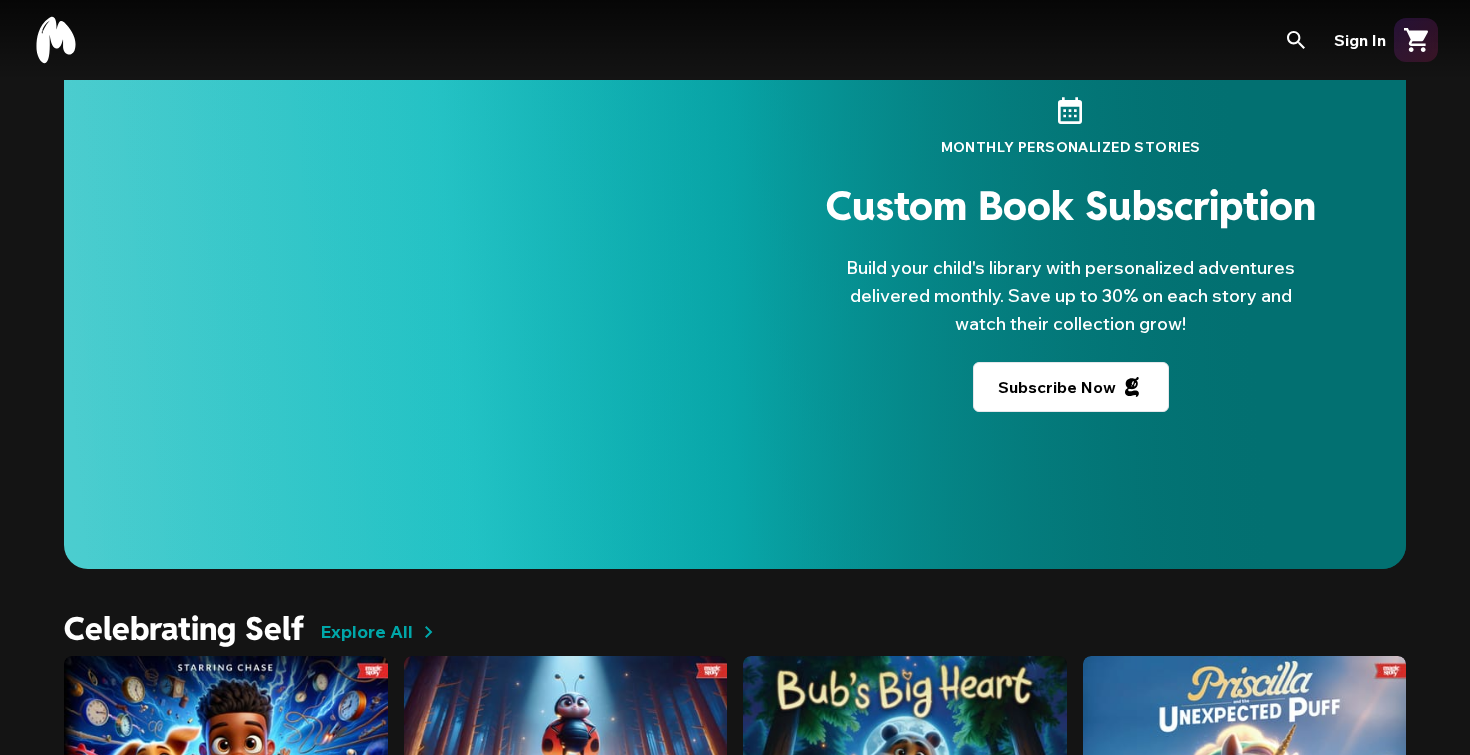 scroll, scrollTop: 2285, scrollLeft: 0, axis: vertical 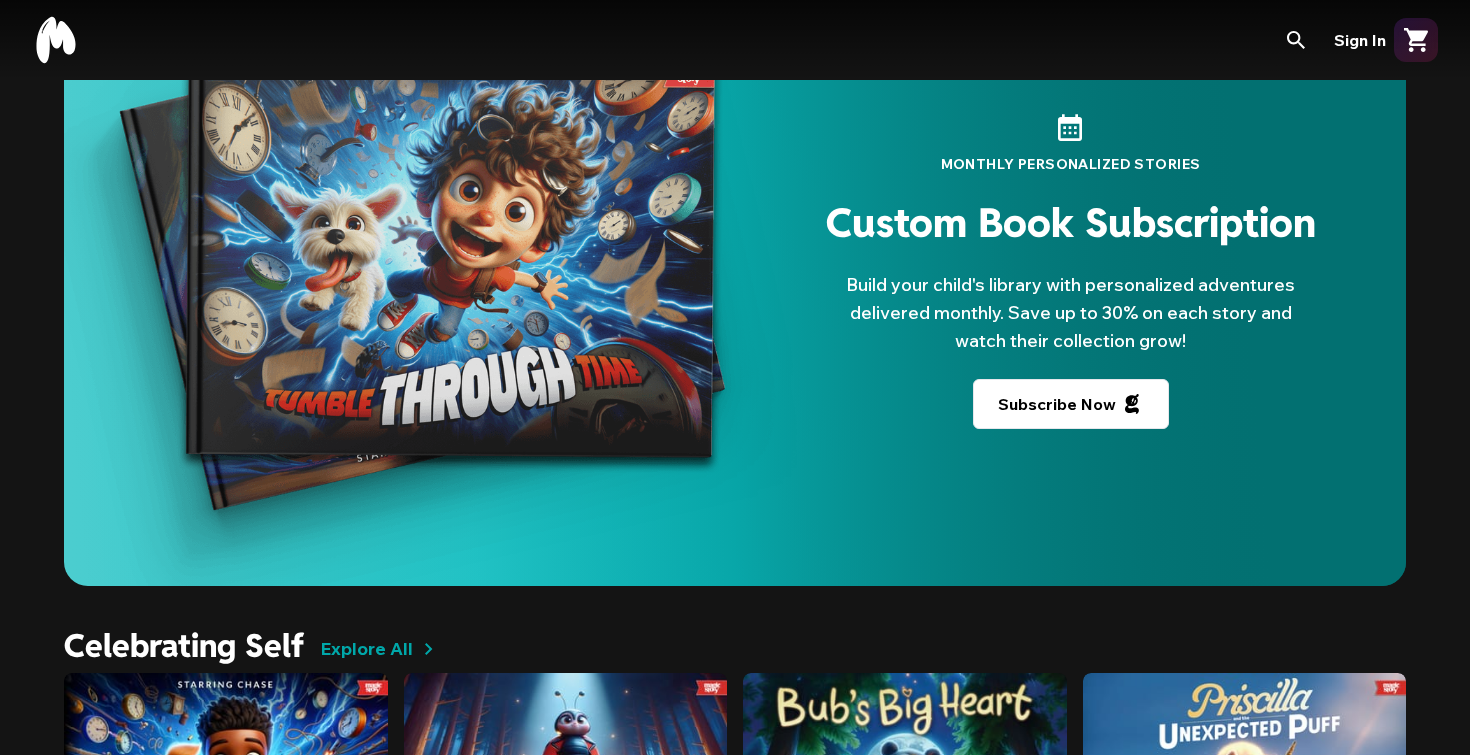click on "Subscribe Now" at bounding box center (1071, 404) 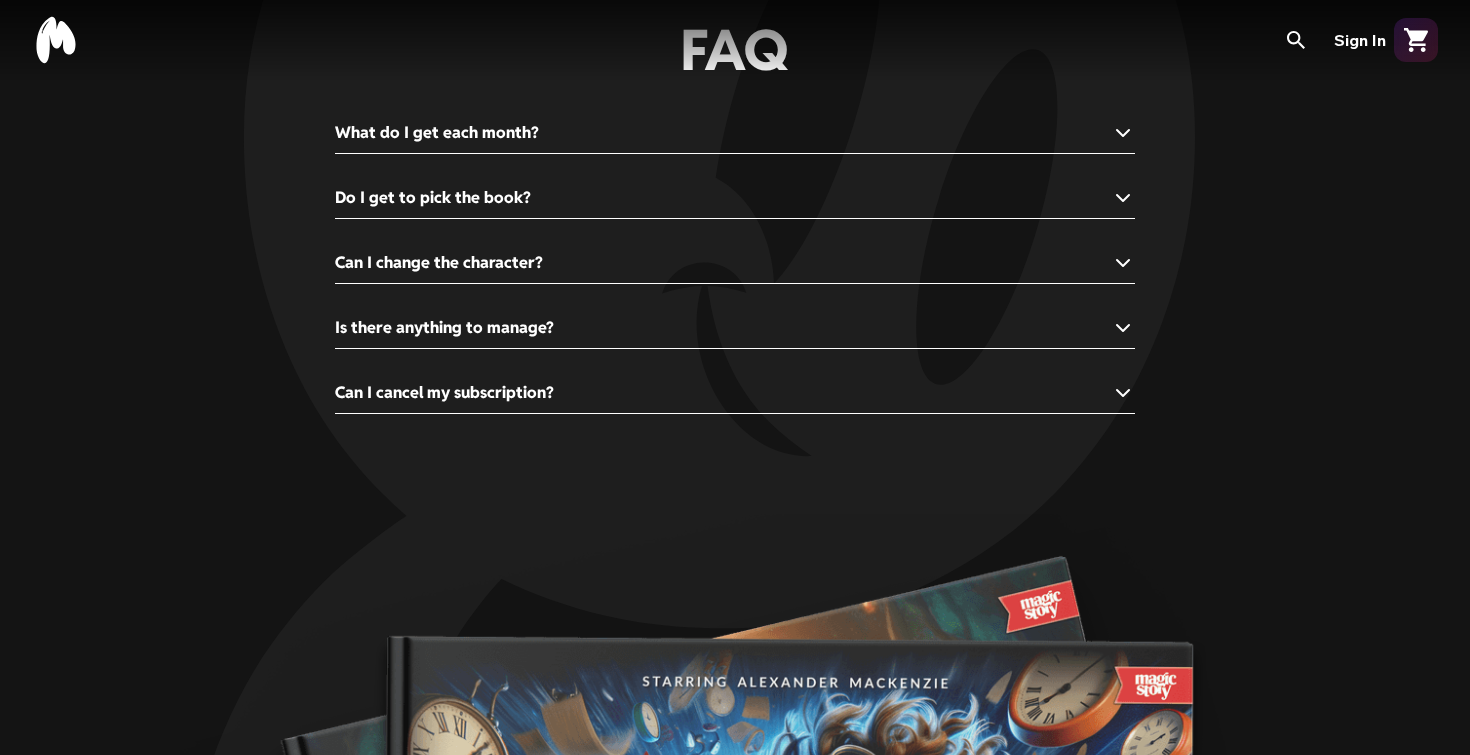scroll, scrollTop: 0, scrollLeft: 0, axis: both 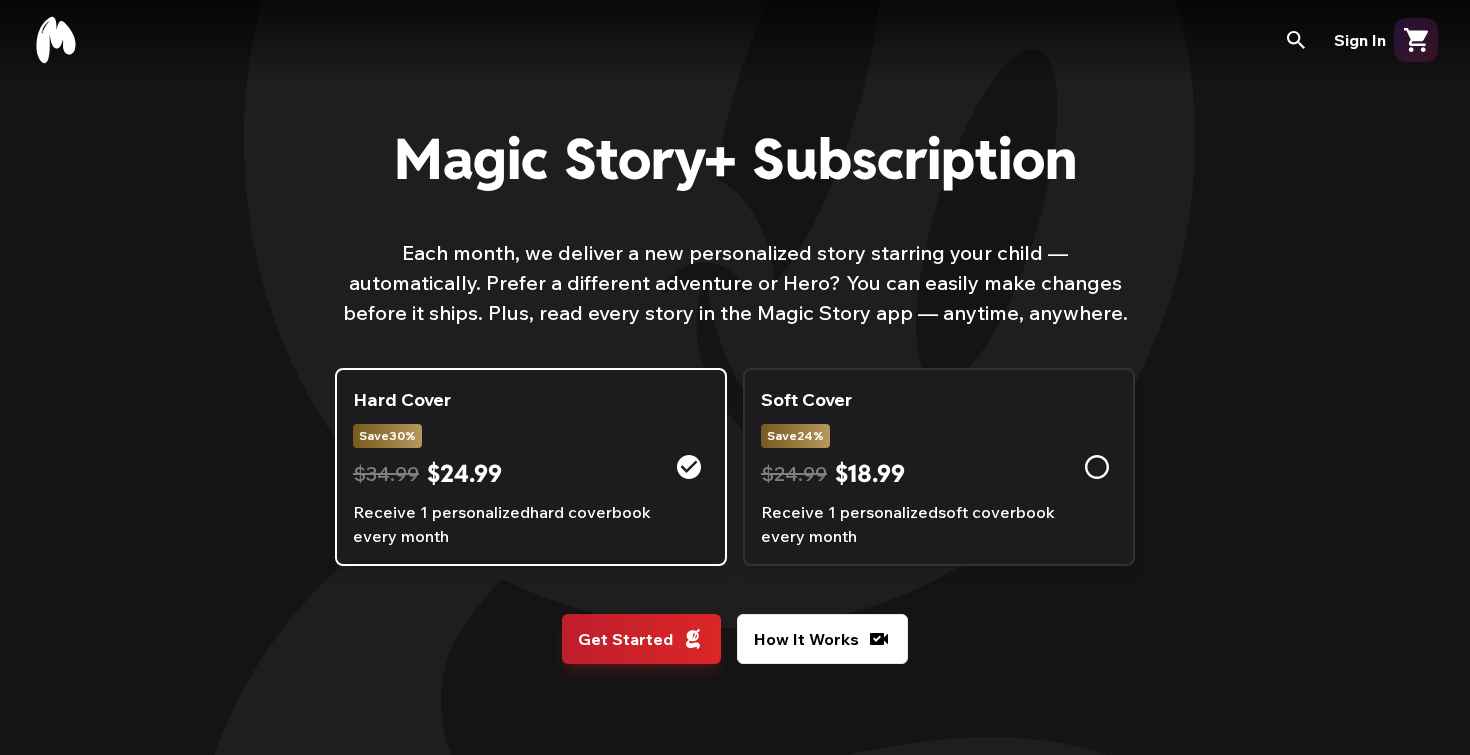 click on "$24.99 $18.99" at bounding box center (919, 474) 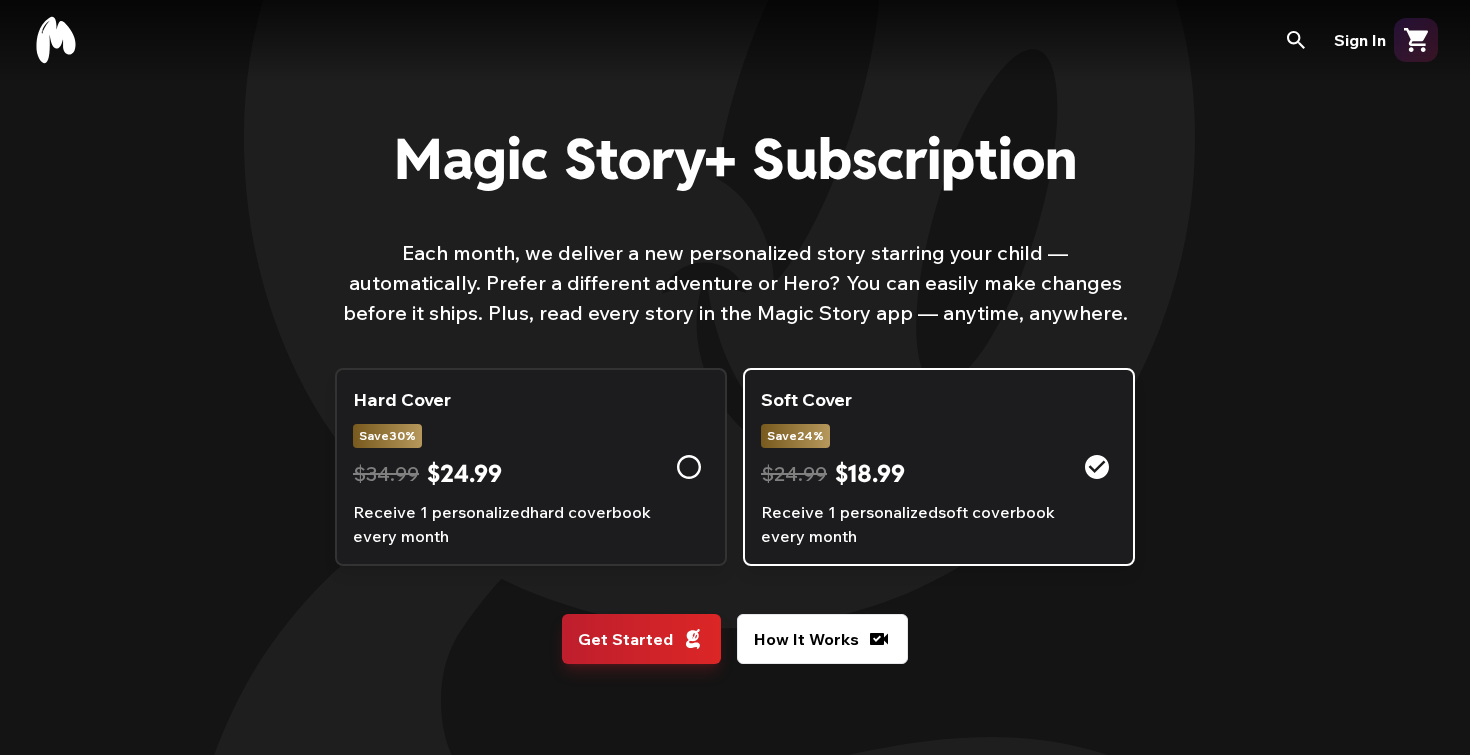 click 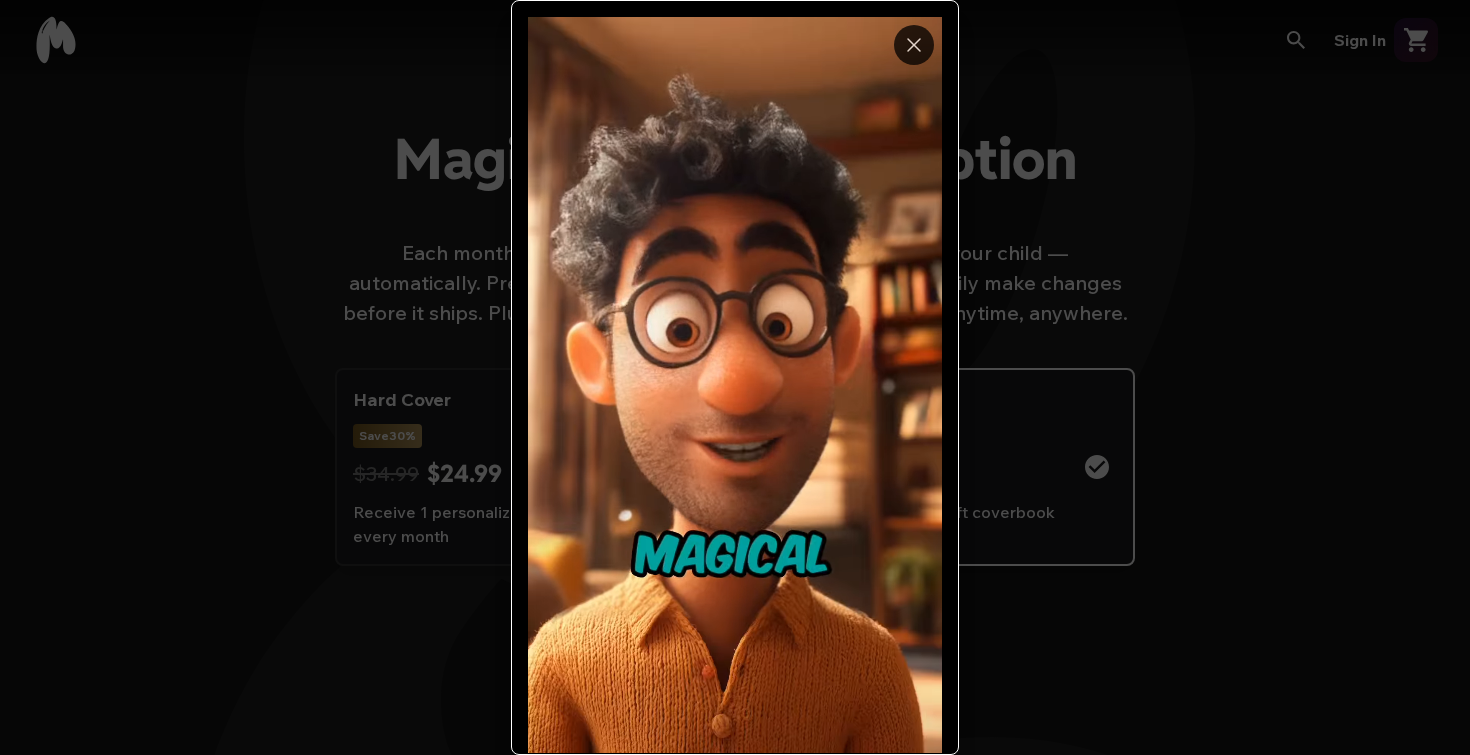 click 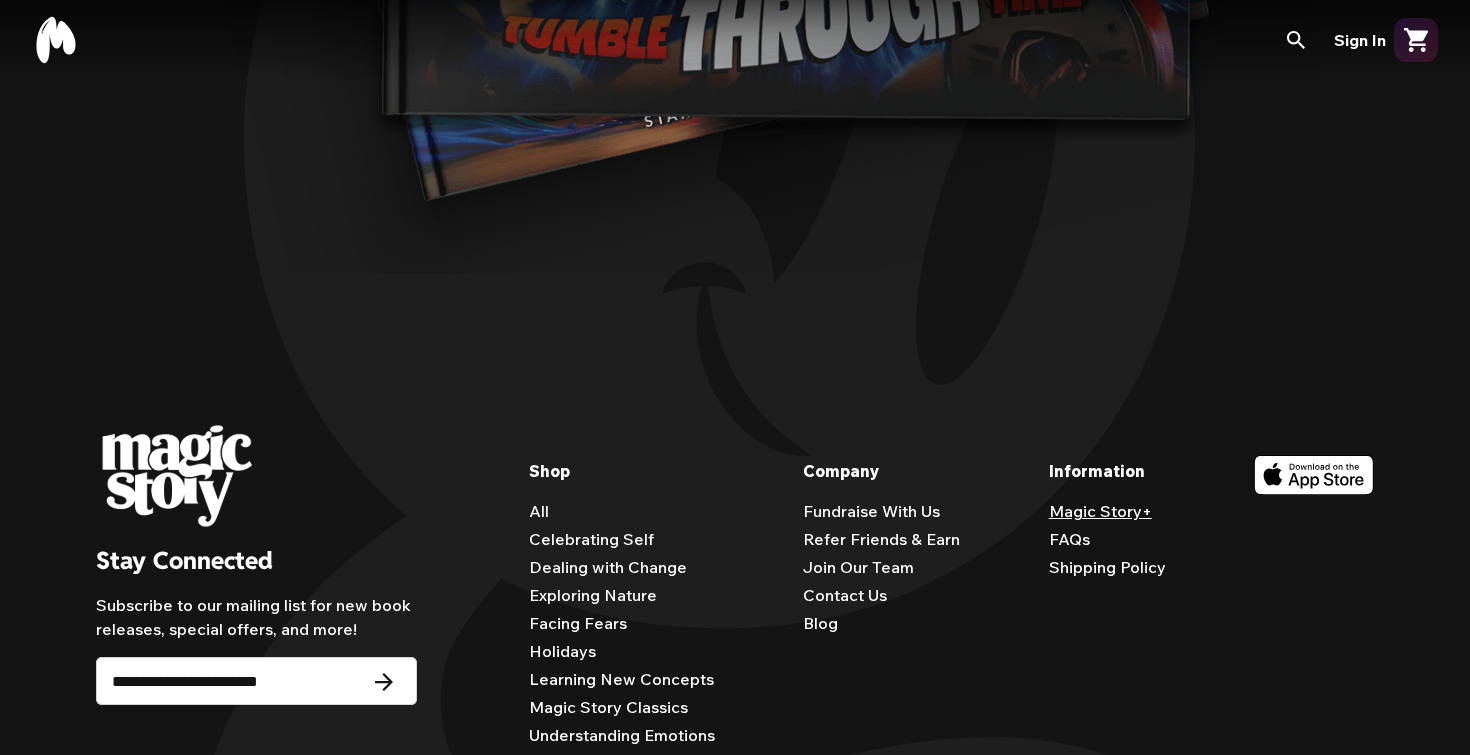 scroll, scrollTop: 3606, scrollLeft: 0, axis: vertical 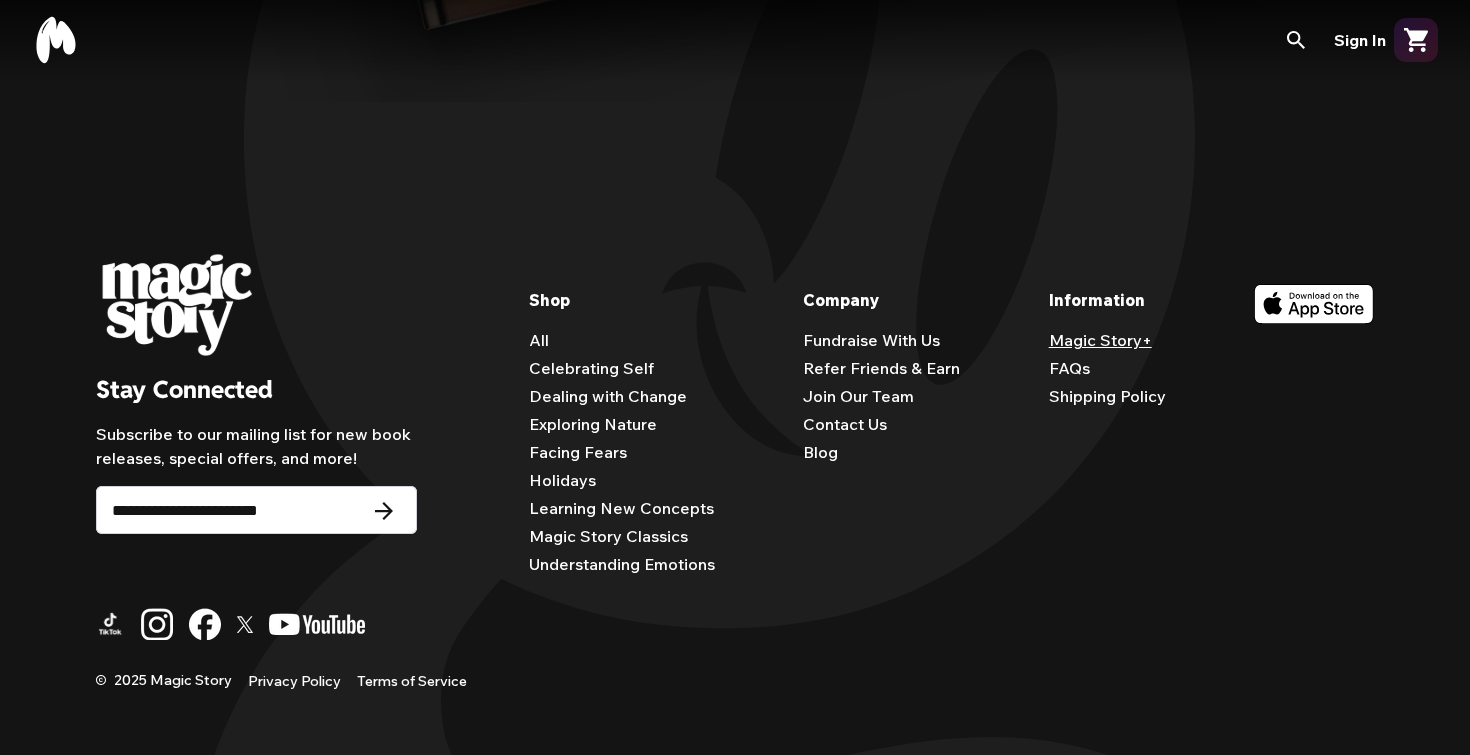 click 